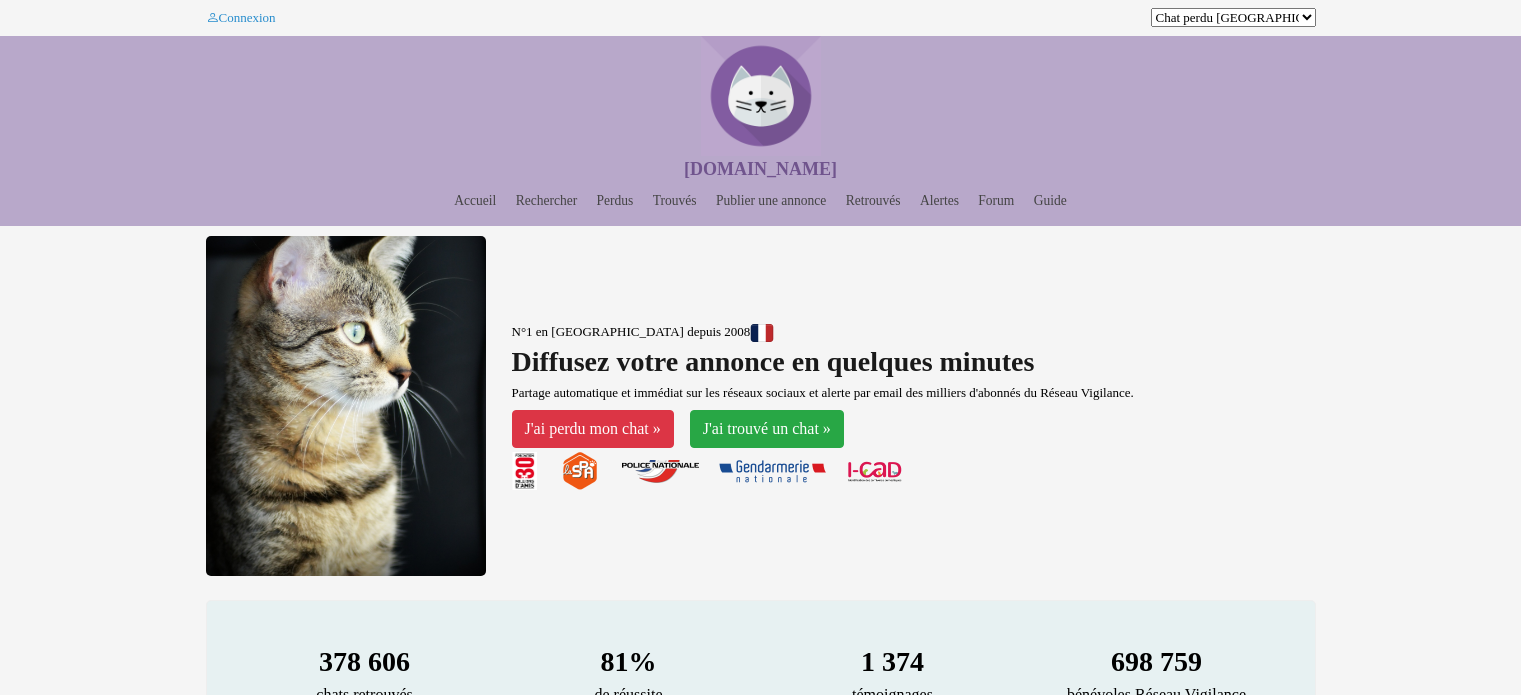 scroll, scrollTop: 0, scrollLeft: 0, axis: both 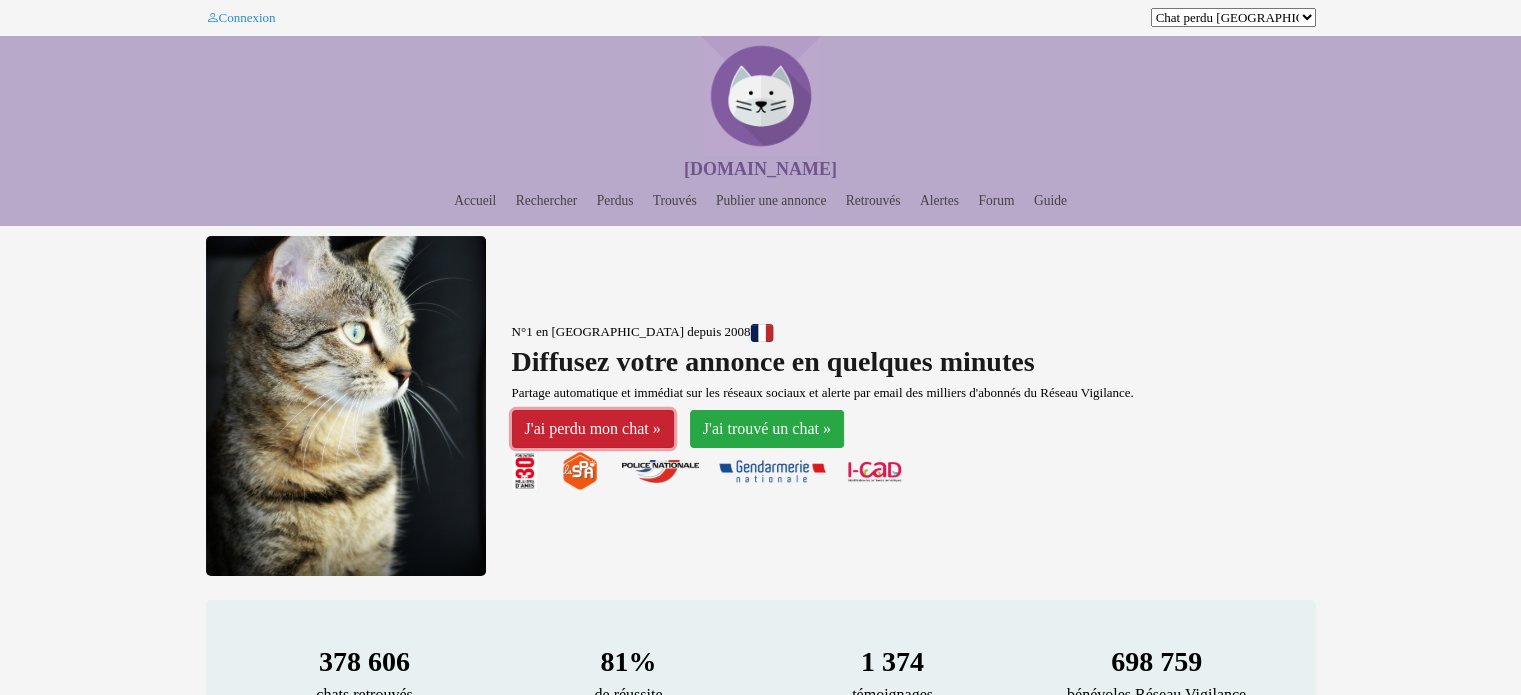 click on "J'ai perdu mon chat »" at bounding box center [593, 429] 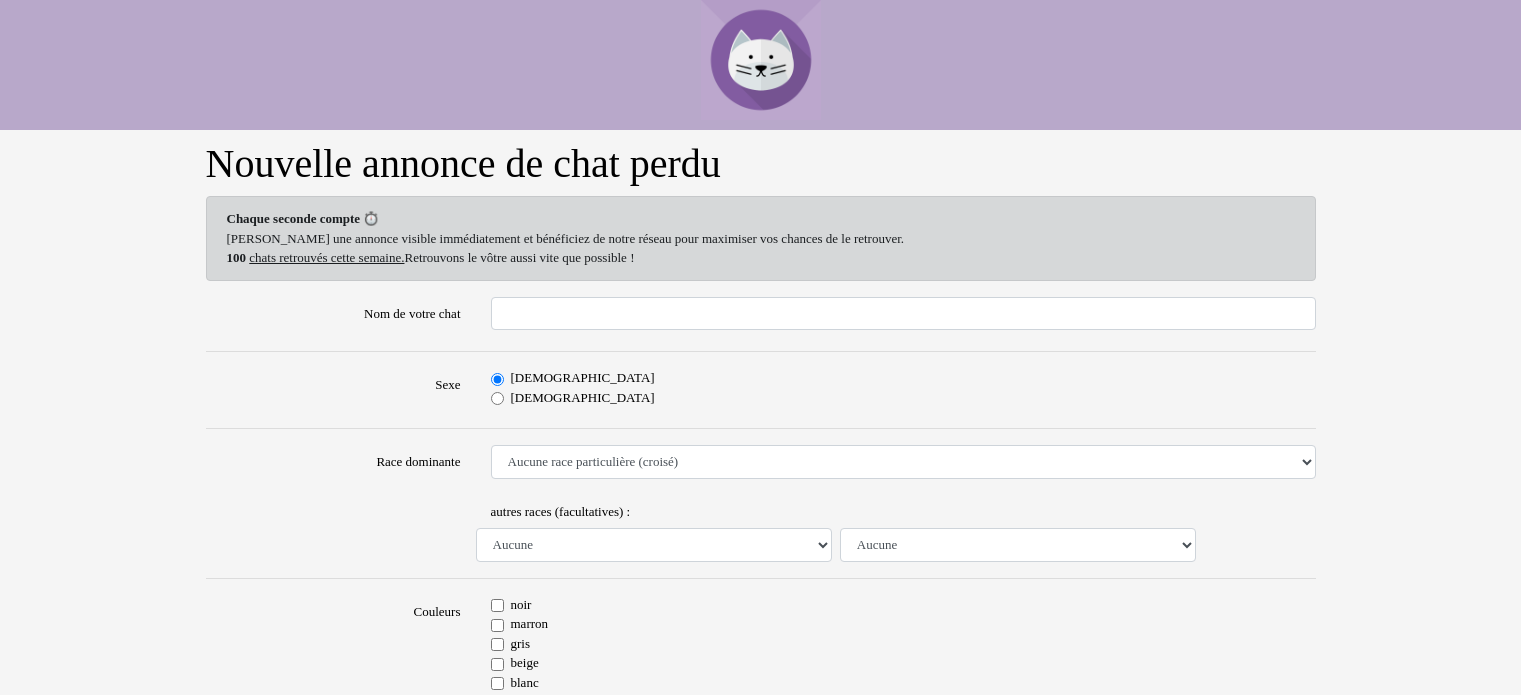 scroll, scrollTop: 0, scrollLeft: 0, axis: both 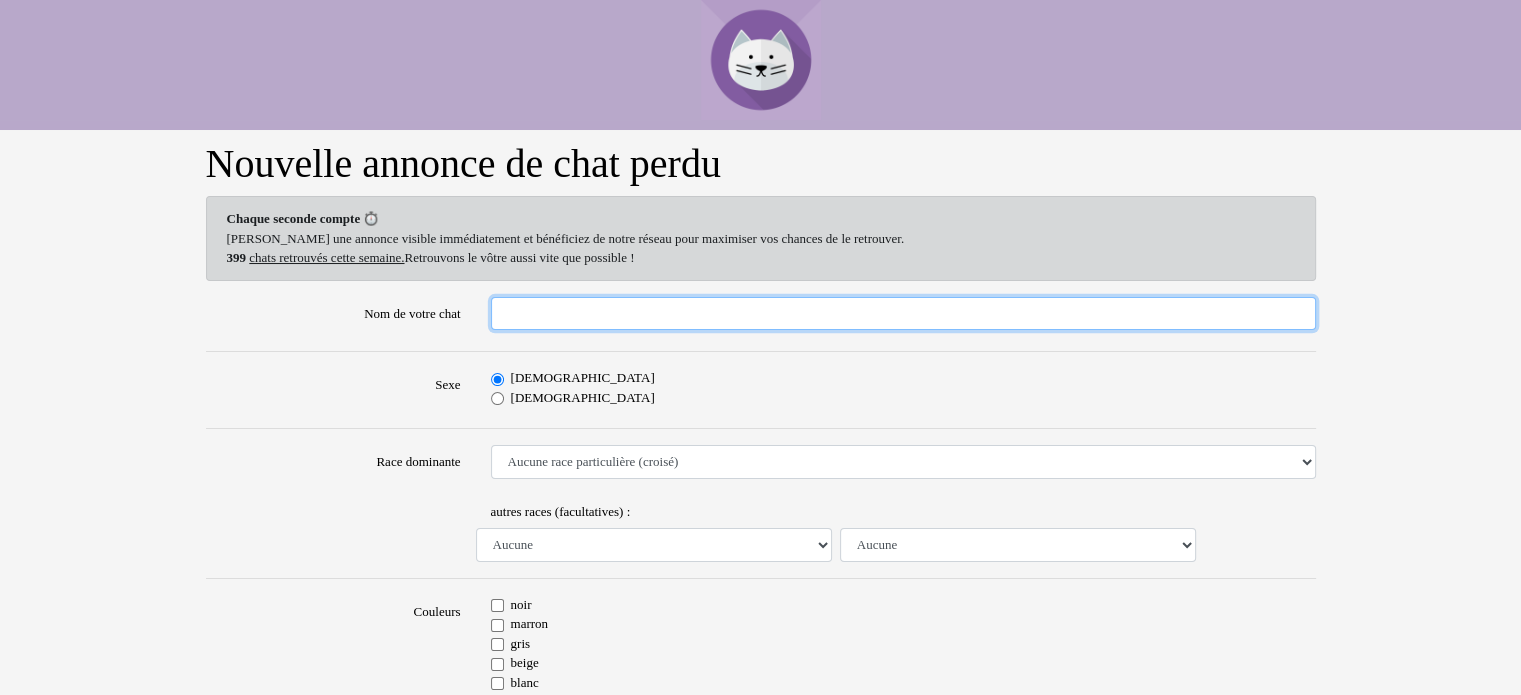 click on "Nom de votre chat" at bounding box center (903, 314) 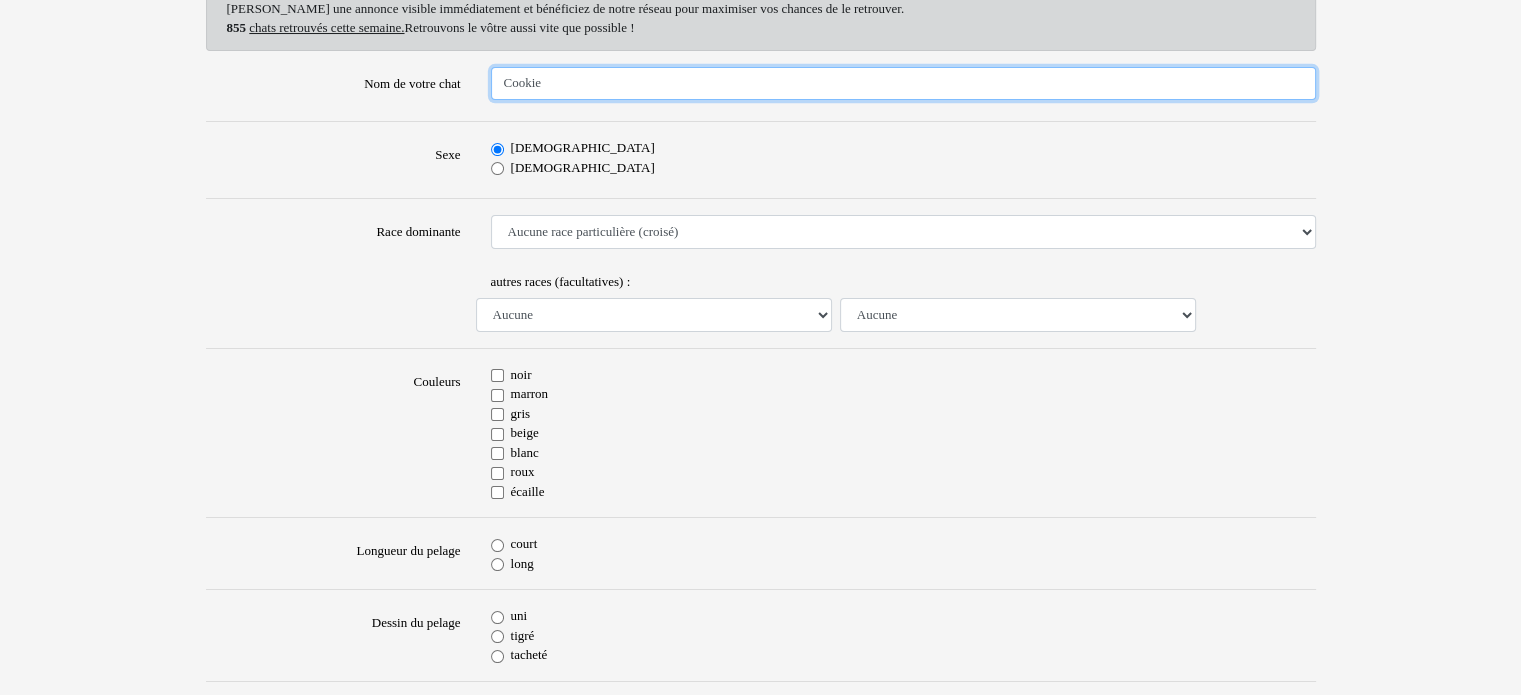 scroll, scrollTop: 238, scrollLeft: 0, axis: vertical 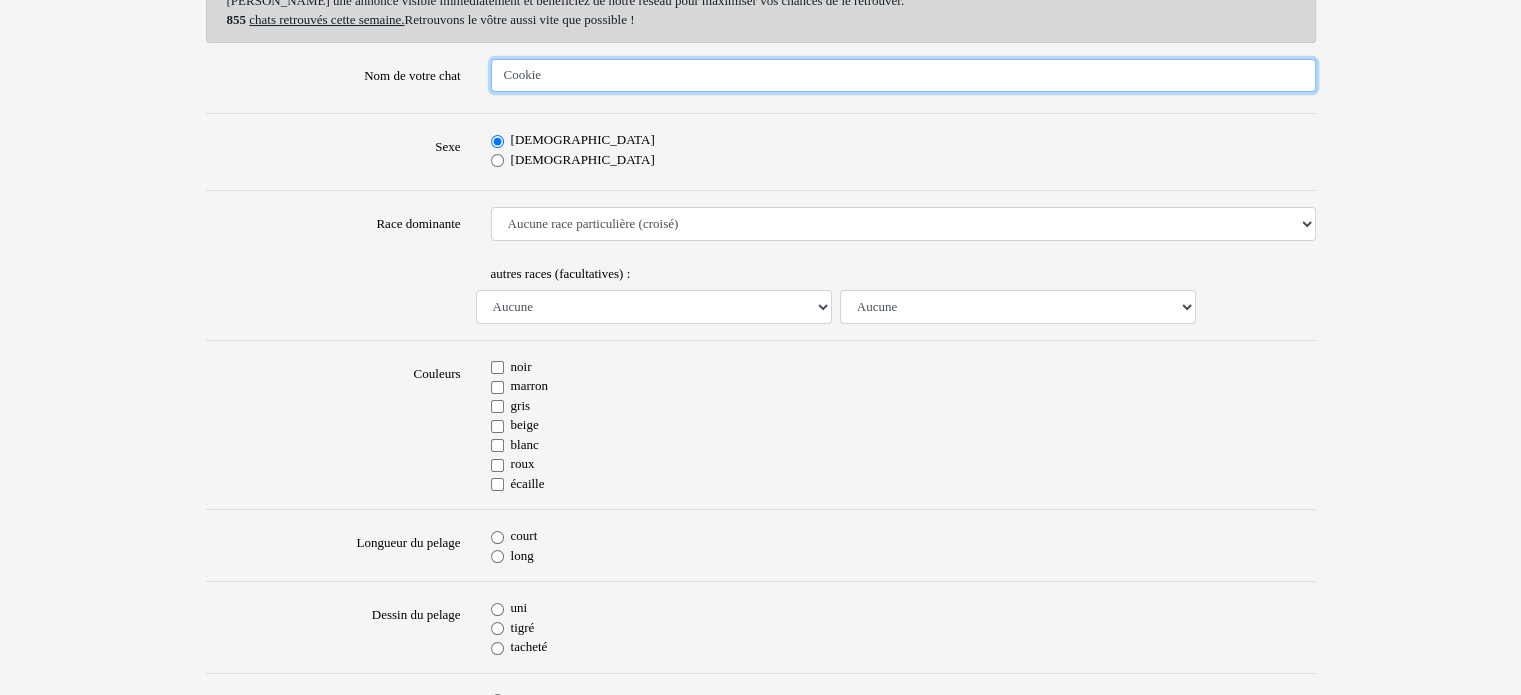 type on "Cookie" 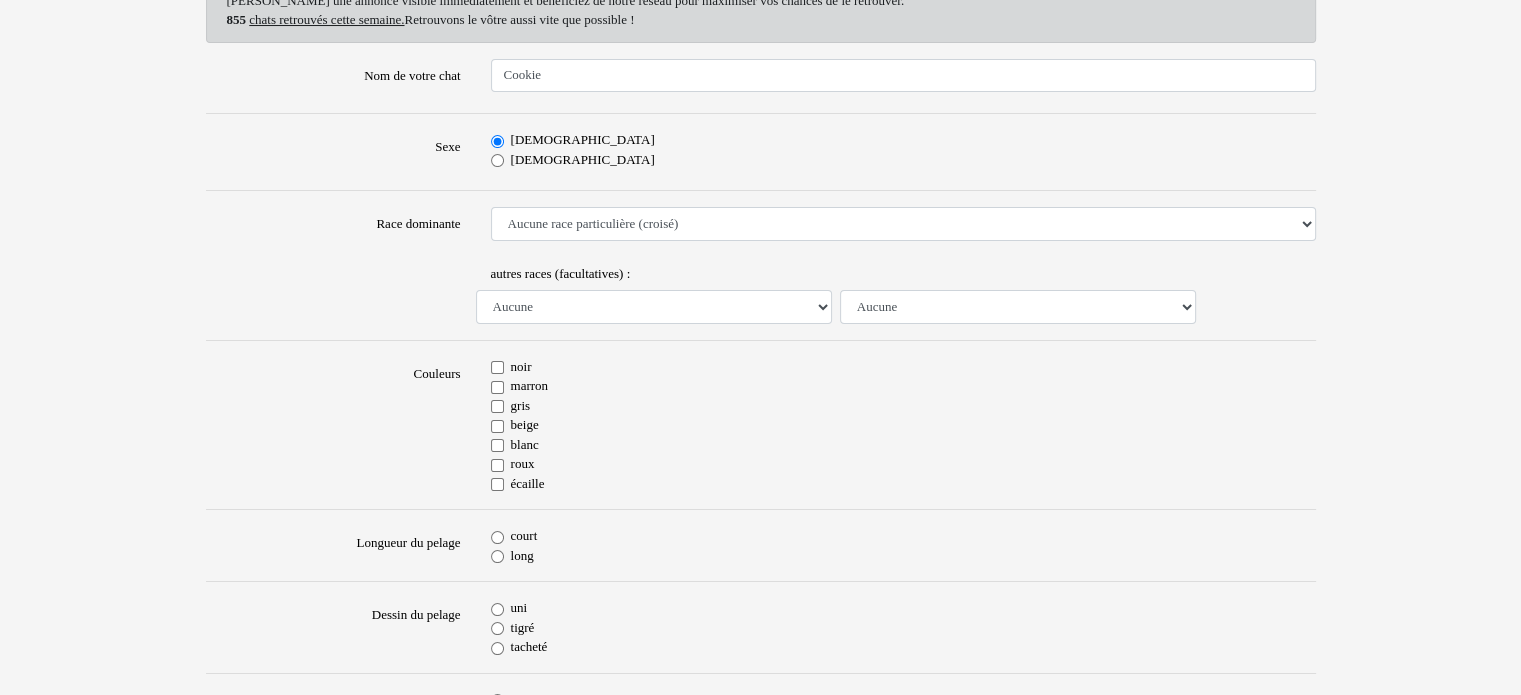 click on "marron" at bounding box center [530, 386] 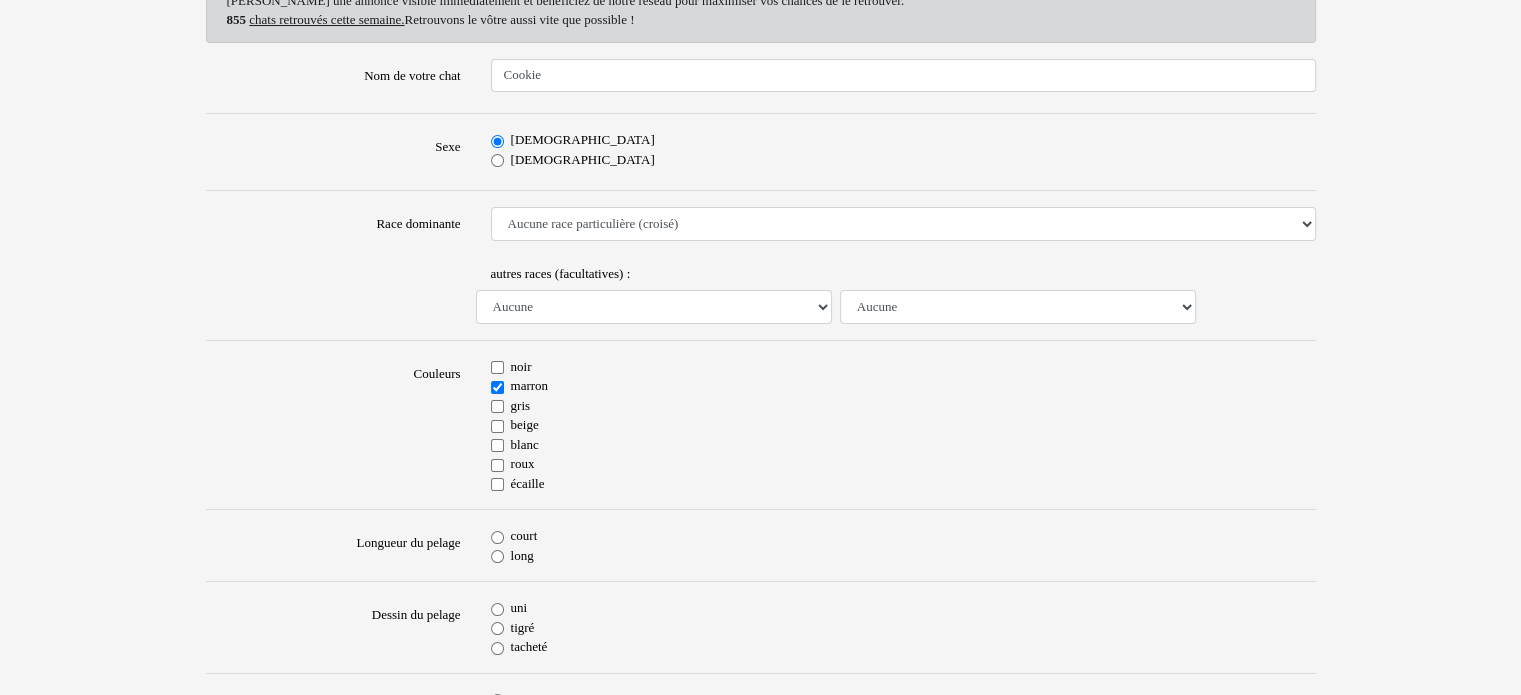 click on "beige" at bounding box center (525, 425) 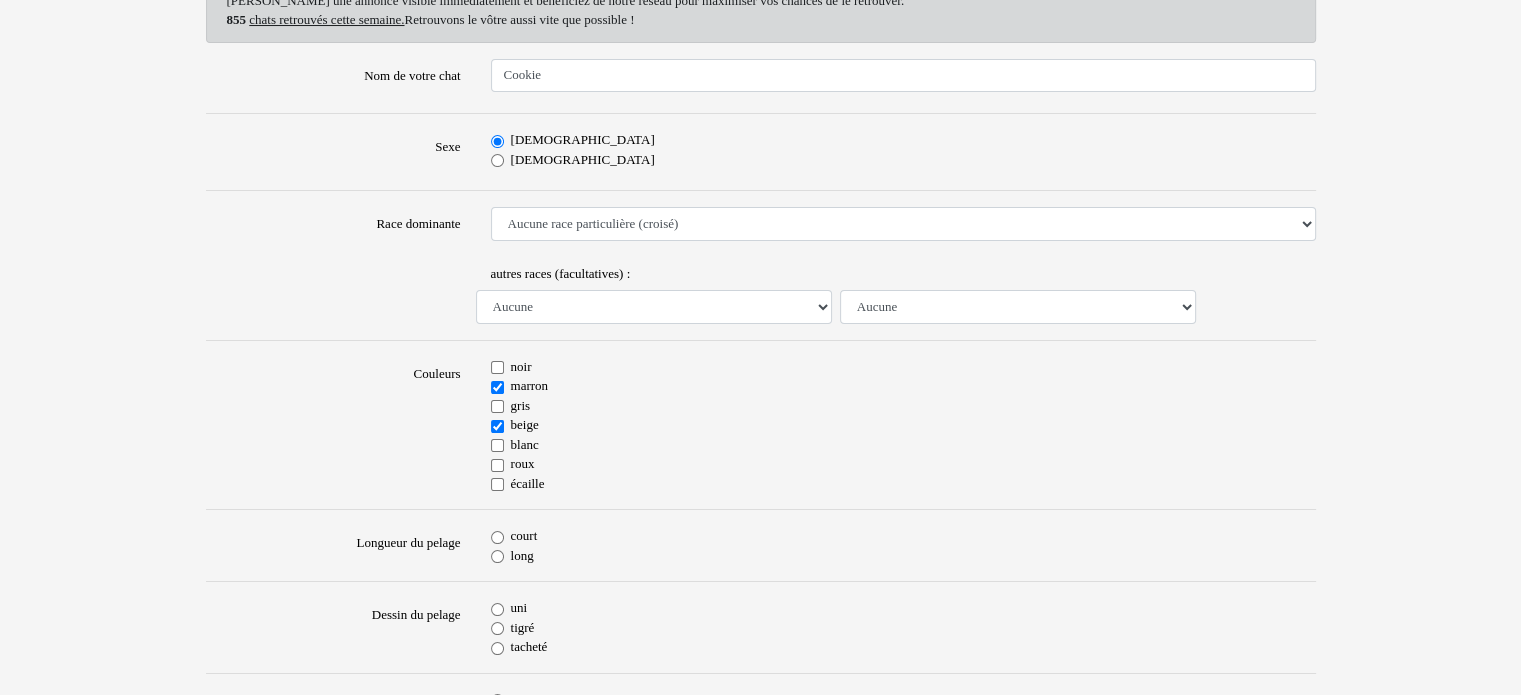 click on "gris" at bounding box center [521, 406] 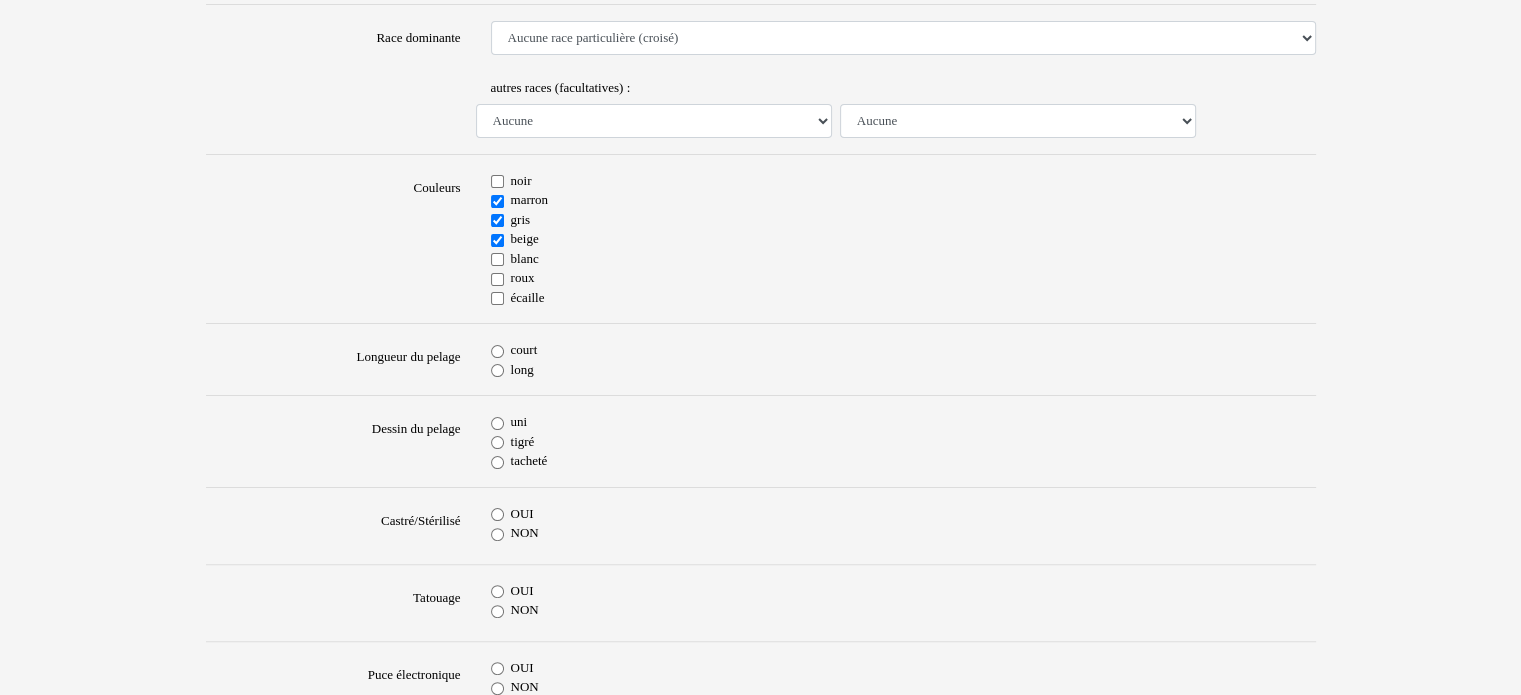 scroll, scrollTop: 426, scrollLeft: 0, axis: vertical 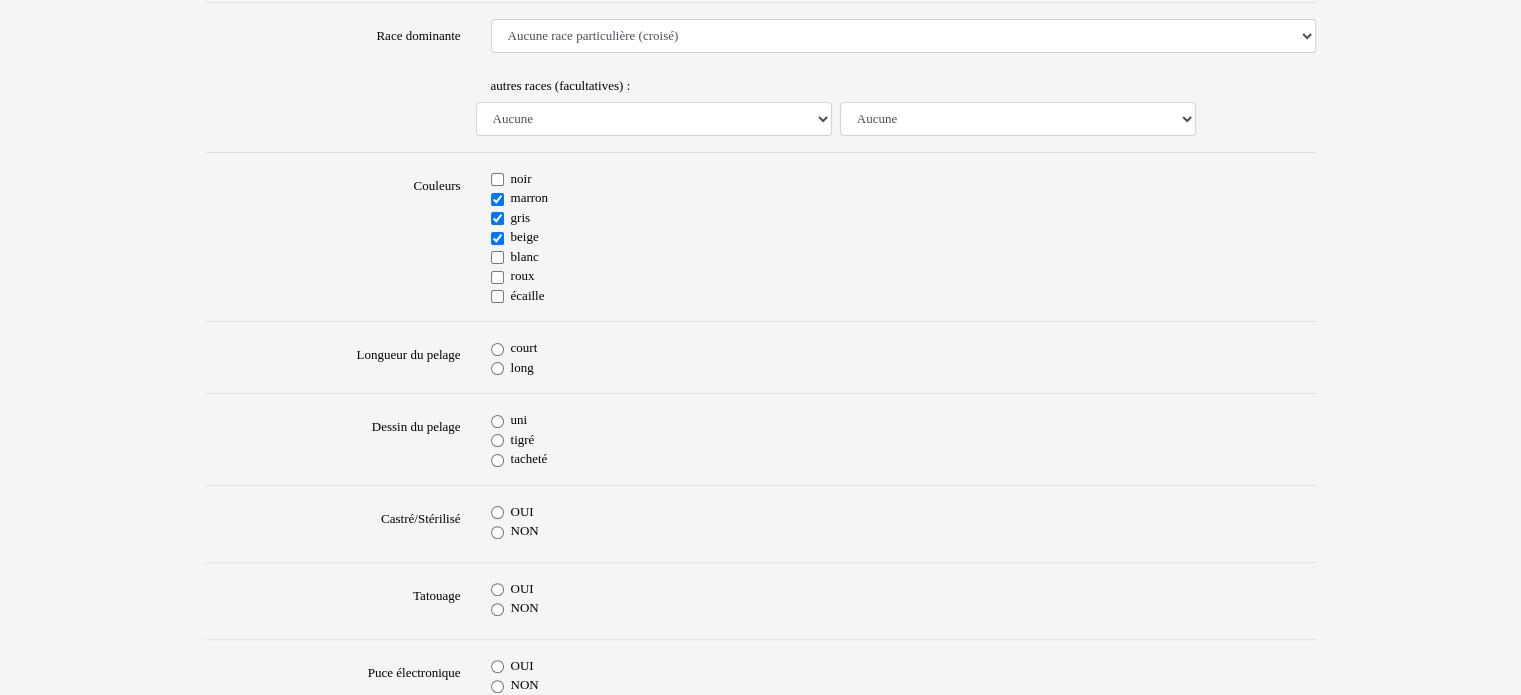 click on "court" at bounding box center [524, 348] 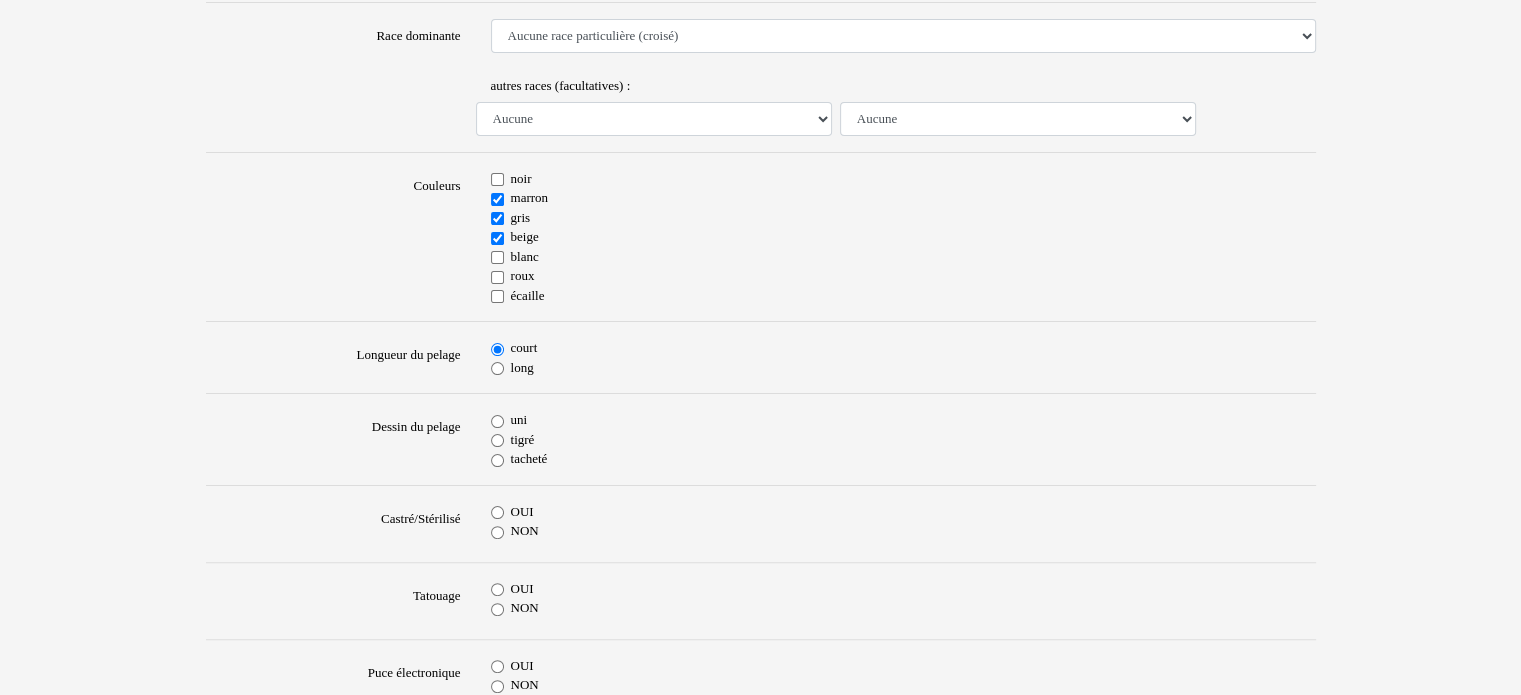 click on "tacheté" at bounding box center (529, 459) 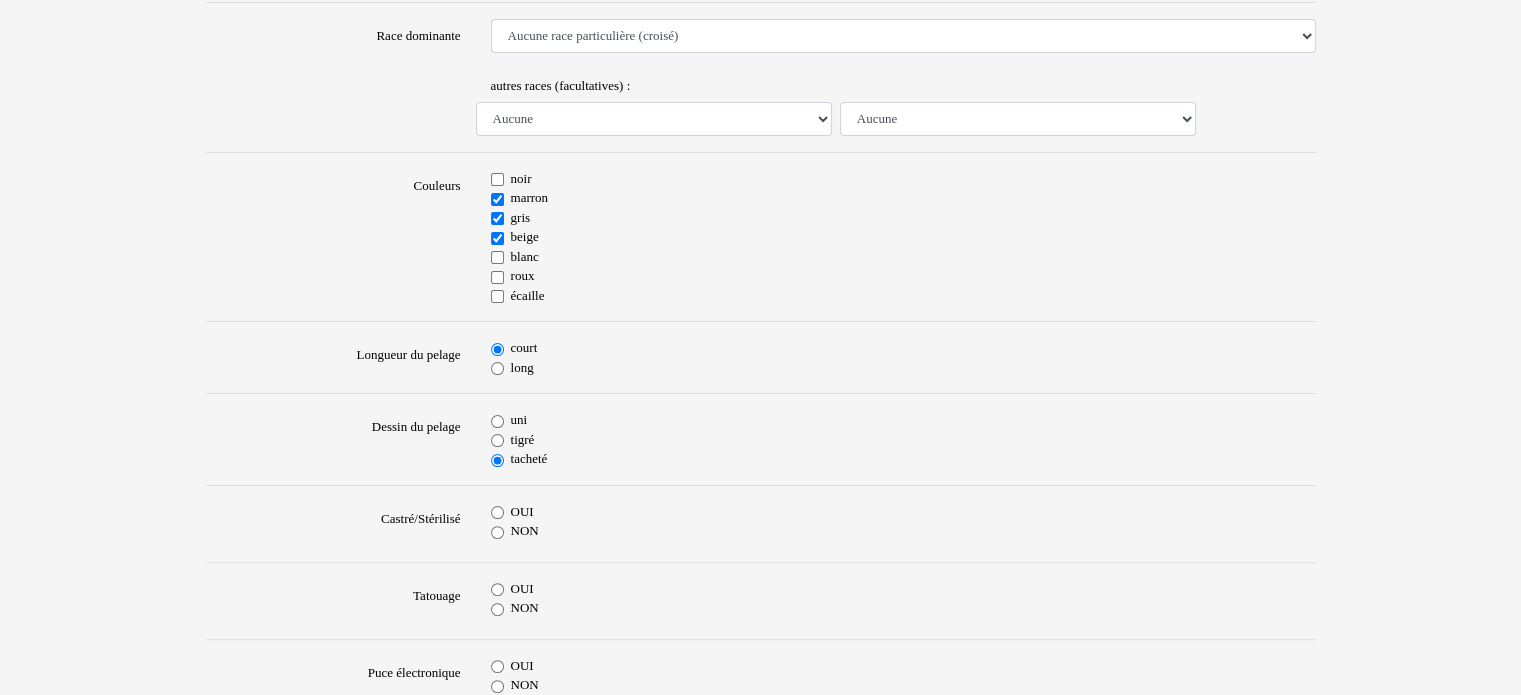 click on "tigré" at bounding box center (523, 440) 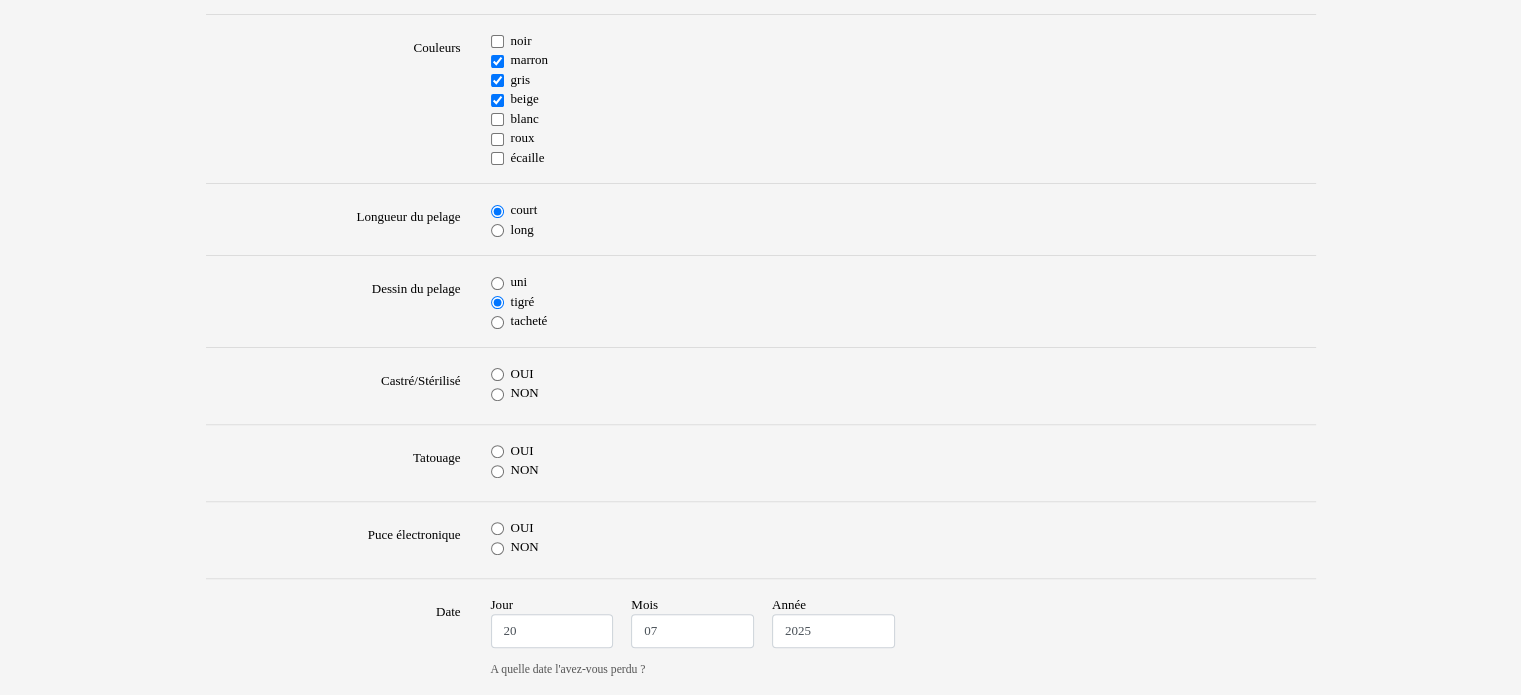 scroll, scrollTop: 568, scrollLeft: 0, axis: vertical 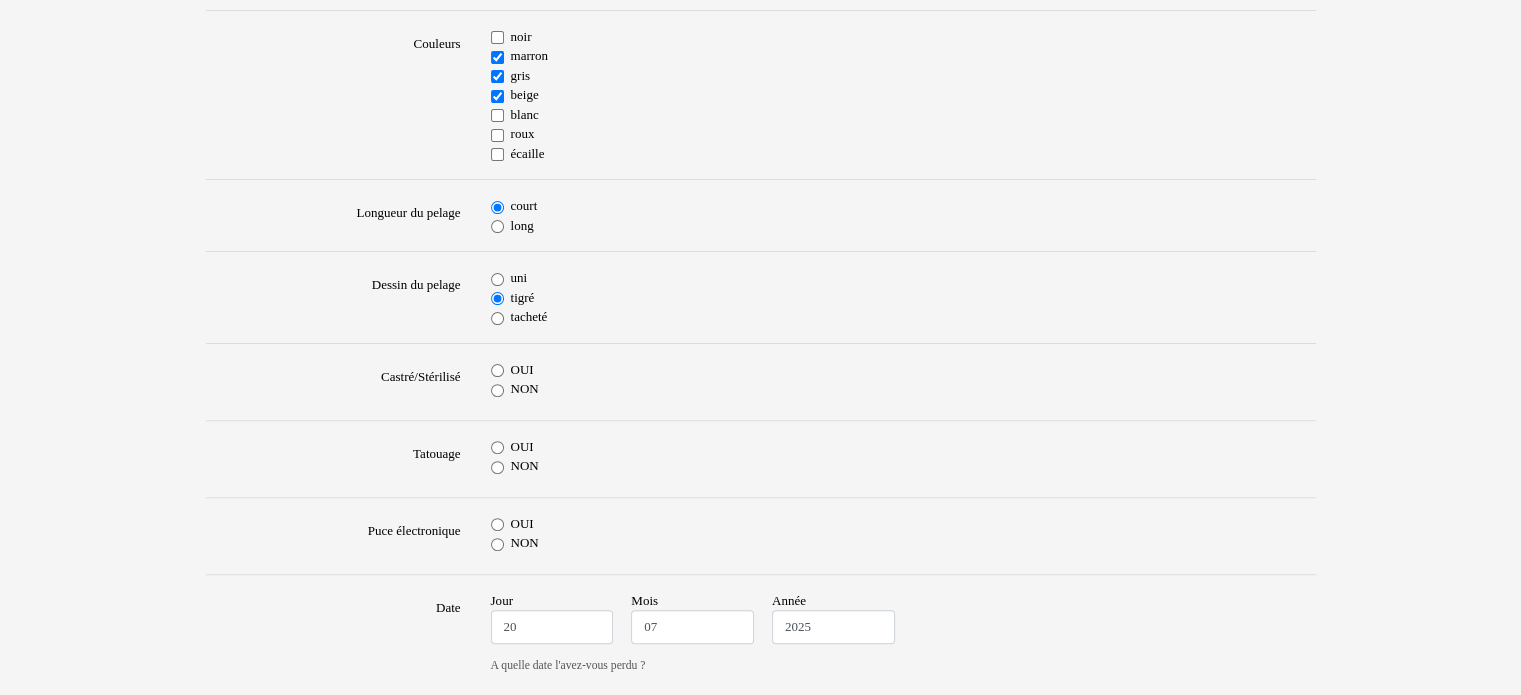 click on "OUI" at bounding box center [903, 370] 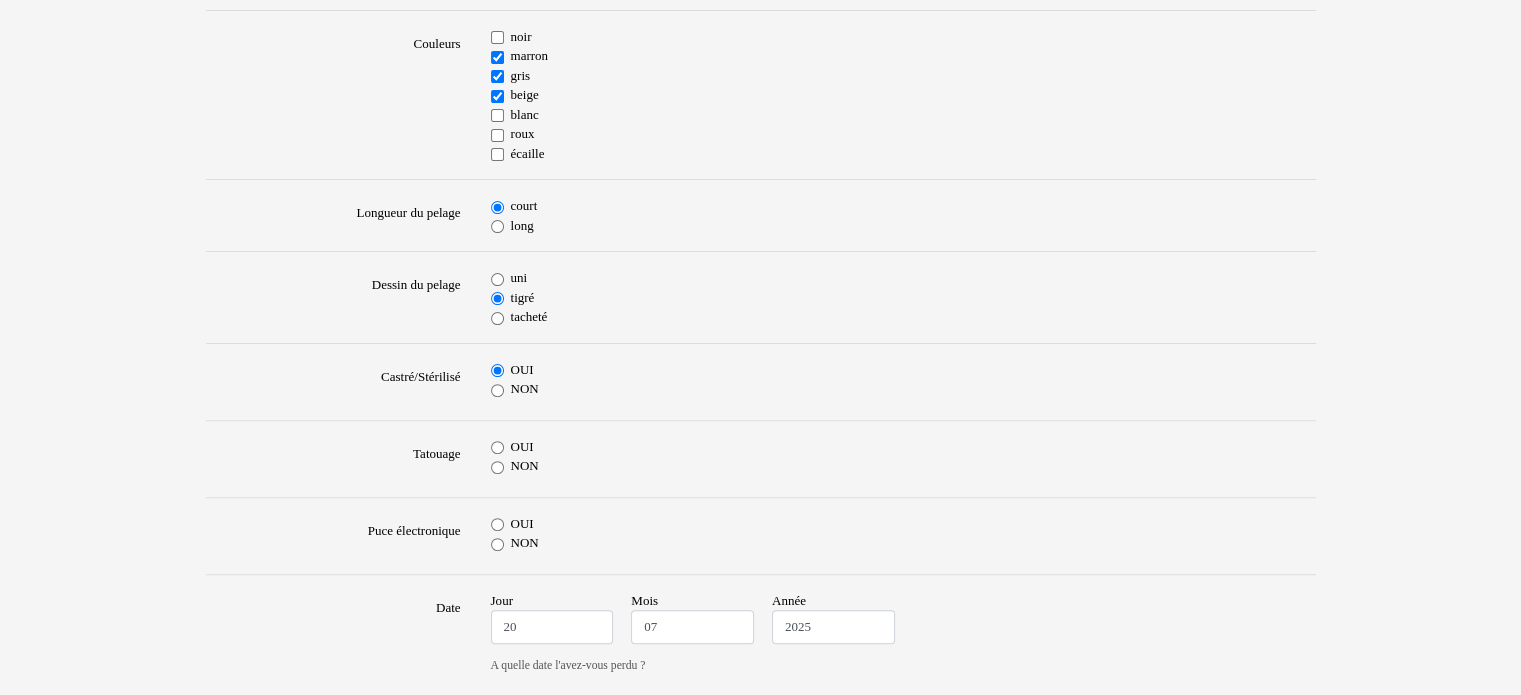 click on "NON" at bounding box center (525, 466) 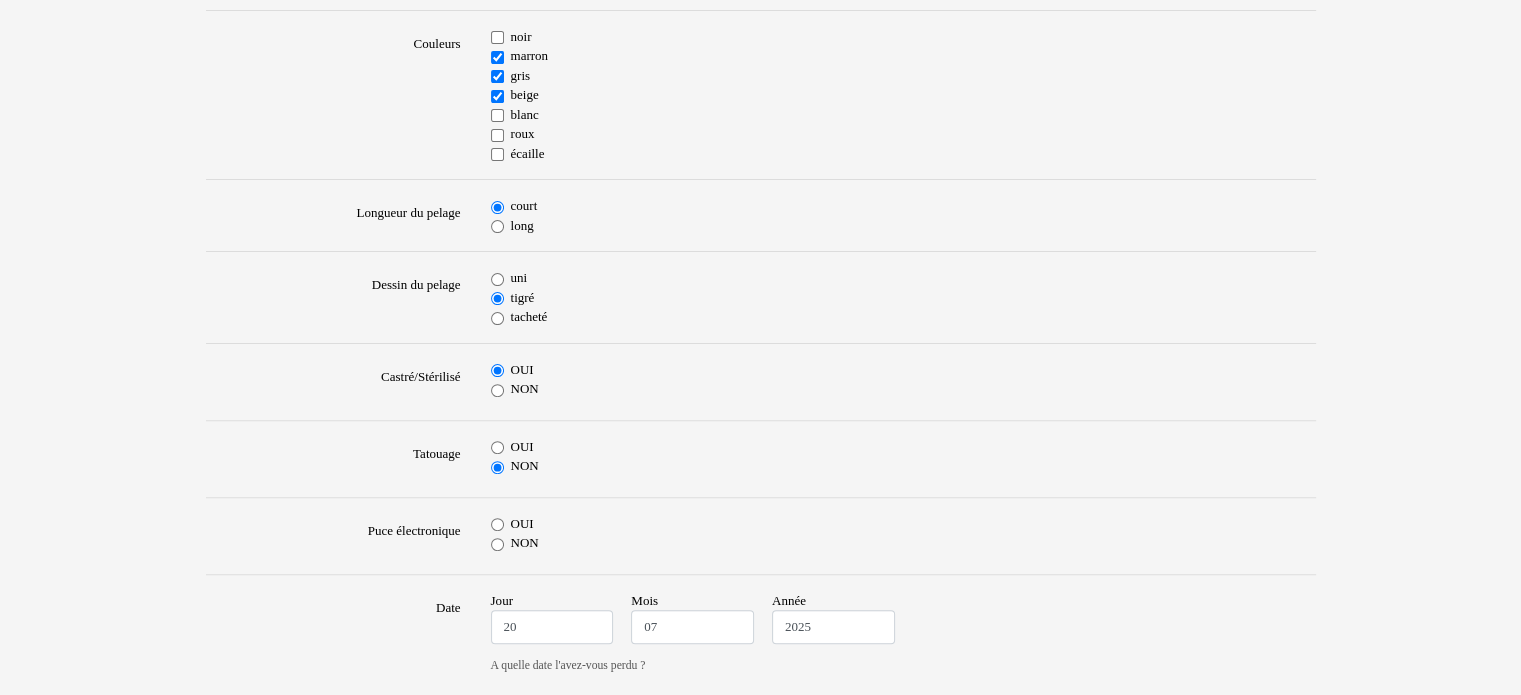click on "OUI" at bounding box center [522, 524] 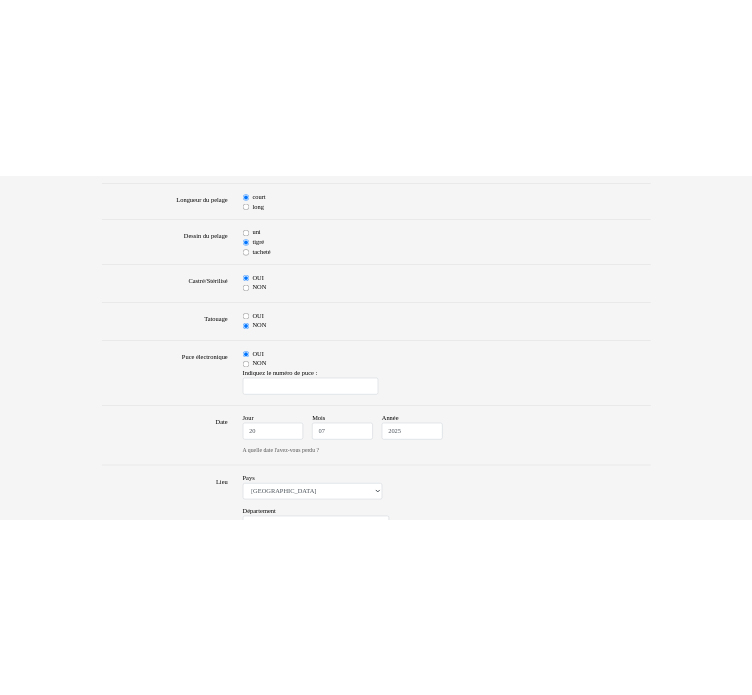 scroll, scrollTop: 742, scrollLeft: 0, axis: vertical 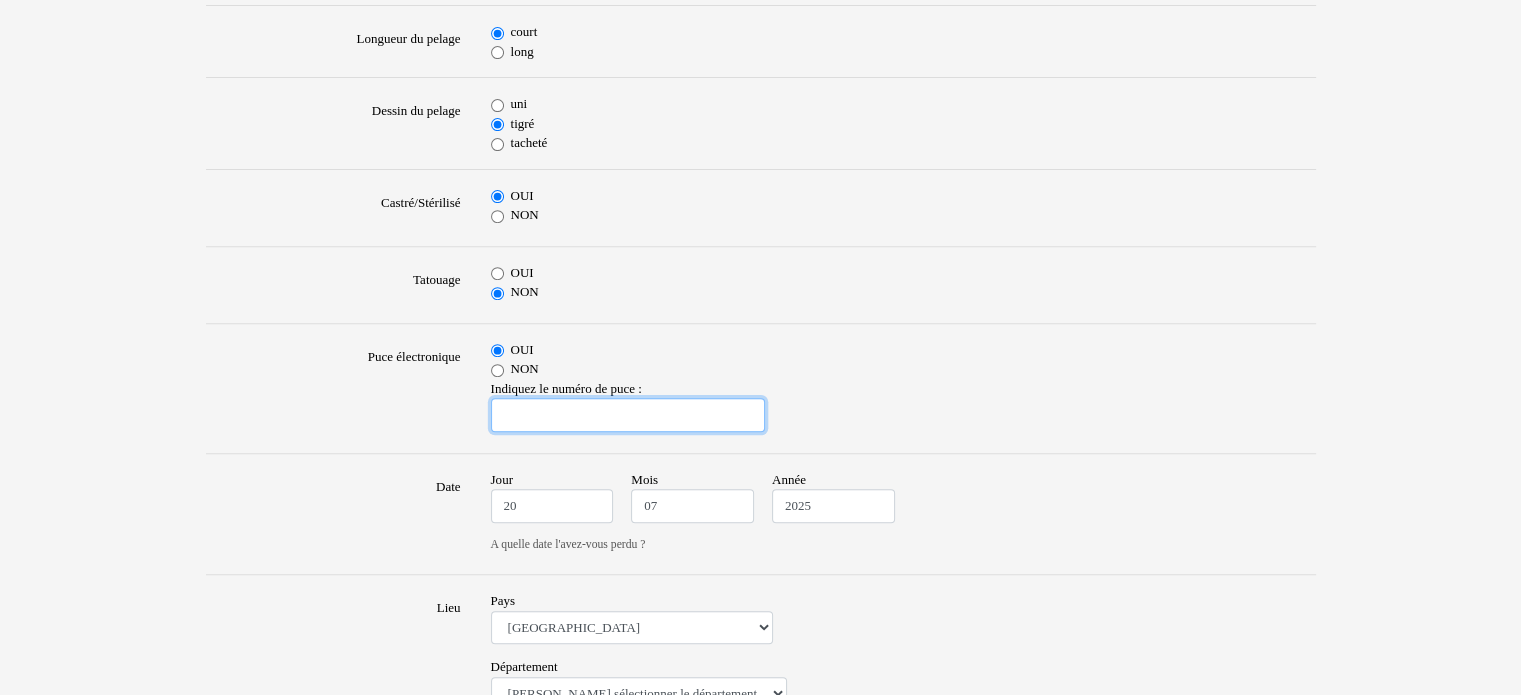 click at bounding box center (628, 415) 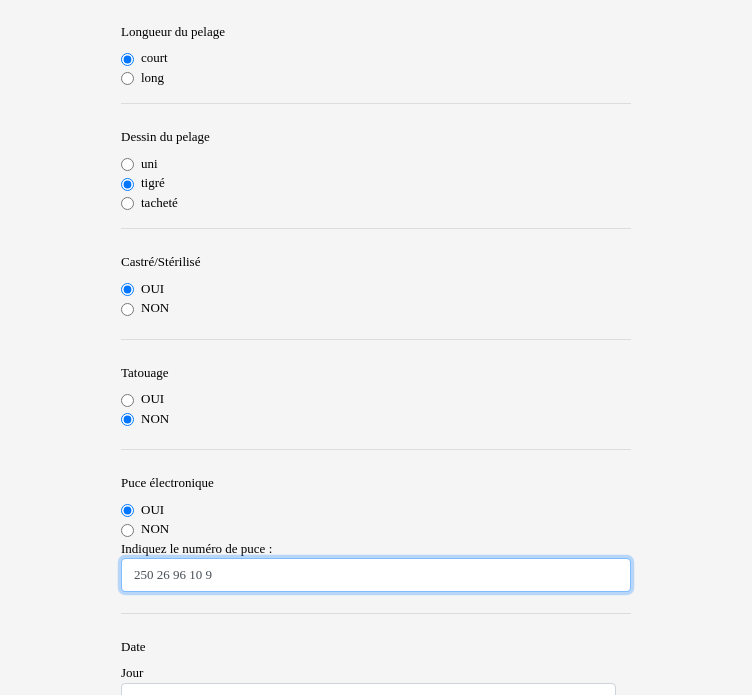 scroll, scrollTop: 1207, scrollLeft: 0, axis: vertical 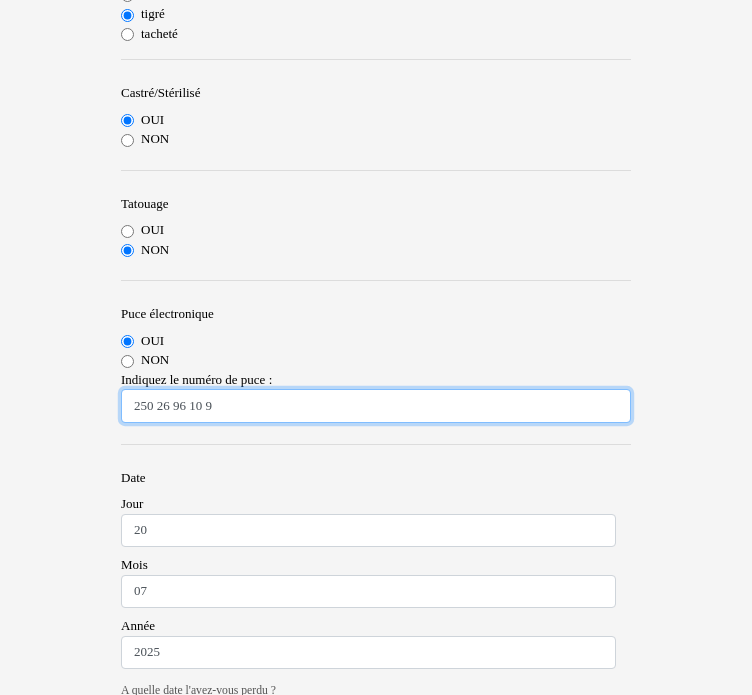 drag, startPoint x: 278, startPoint y: 427, endPoint x: -1, endPoint y: 449, distance: 279.86603 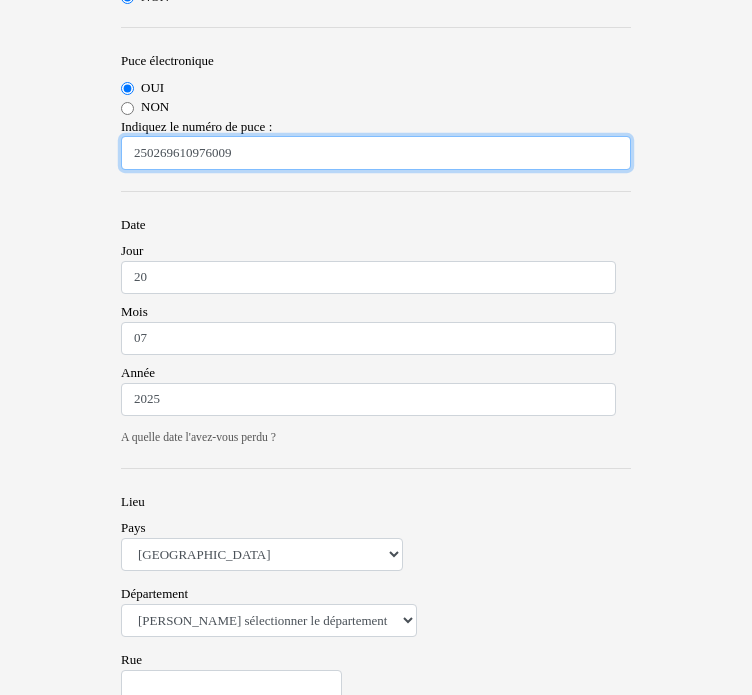 scroll, scrollTop: 1460, scrollLeft: 0, axis: vertical 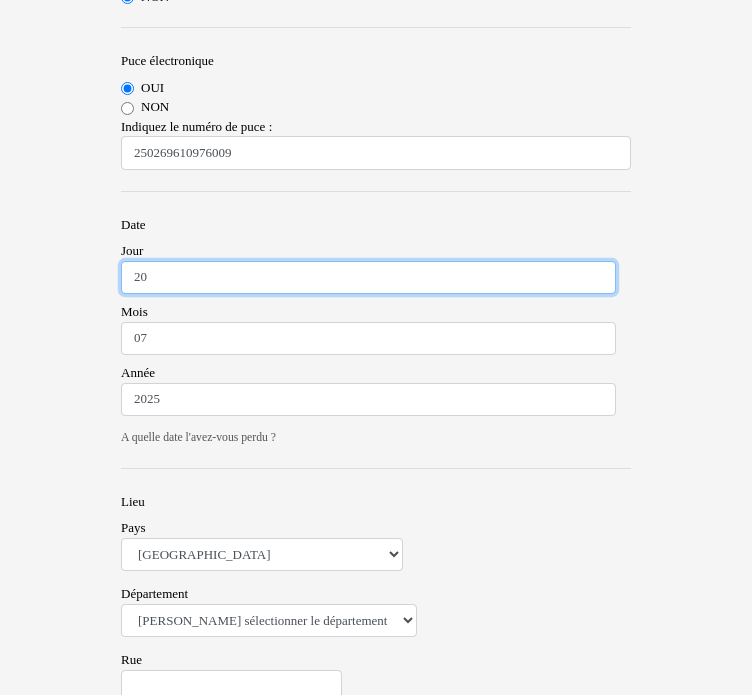 click on "20" at bounding box center (368, 278) 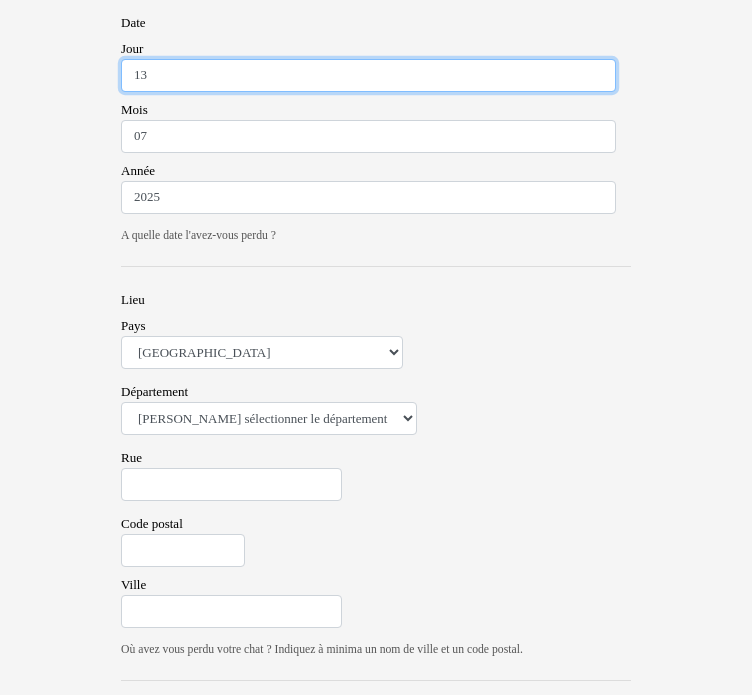 scroll, scrollTop: 1666, scrollLeft: 0, axis: vertical 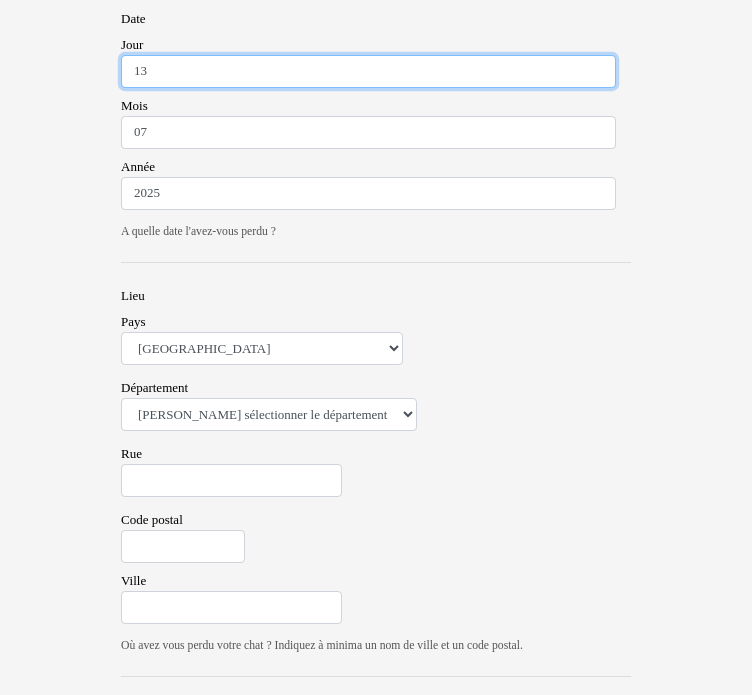 type on "13" 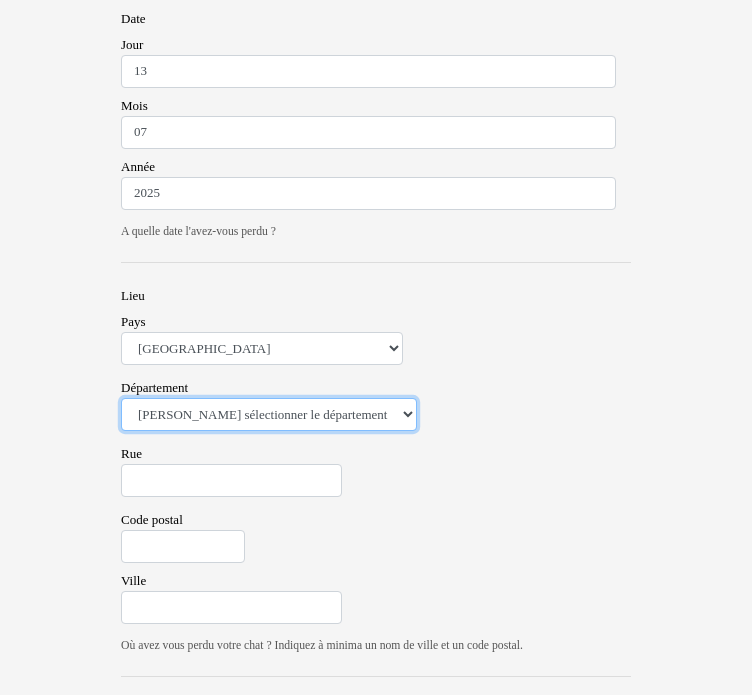 click on "Veuillez sélectionner le département 01 - Ain 02 - Aisne 03 - Allier 04 - Alpes de Hautes-Provence 05 - Hautes-Alpes 06 - Alpes-Maritimes 07 - Ardèche 08 - Ardennes 09 - Ariege 10 - Aube 11 - Aude 12 - Aveyron 13 - Bouches-Du-Rhône 14 - Calvados 15 - Cantal 16 - Charente 17 - Charente-Maritime 18 - Cher 19 - Correze 20 - Corse 21 - Cote-d'Or 22 - Côtes d'Armor 23 - Creuse 24 - Dordogne 25 - Doubs 26 - Drôme 27 - Eure 28 - Eure-et-Loir 29 - Finistere 30 - Gard 31 - Haute-Garonne 32 - Gers 33 - Gironde 34 - Hérault 35 - Ille-et-Vilaine 36 - Indre 37 - Indre-et-Loire 38 - Isère 39 - Jura 40 - Landes 41 - Loir-et-Cher 42 - Loire 43 - Haute-Loire 44 - Loire-Atlantique 45 - Loiret 46 - Lot 47 - Lot-et-Garonne 48 - Lozère 49 - Maine-et-Loire 50 - Manche 51 - Marne 52 - Haute-Marne 53 - Mayenne 54 - Meurthe-et-Moselle 55 - Meuse 56 - Morbihan 57 - Moselle 58 - Nièvre 59 - Nord 60 - Oise 61 - Orne 62 - Pas-de-Calais 63 - Puy-de-Dôme 64 - Pyrénées-Atlantiques 65 - Hautes-Pyrénées 67 - Bas-Rhin 75 - Paris" at bounding box center (269, 415) 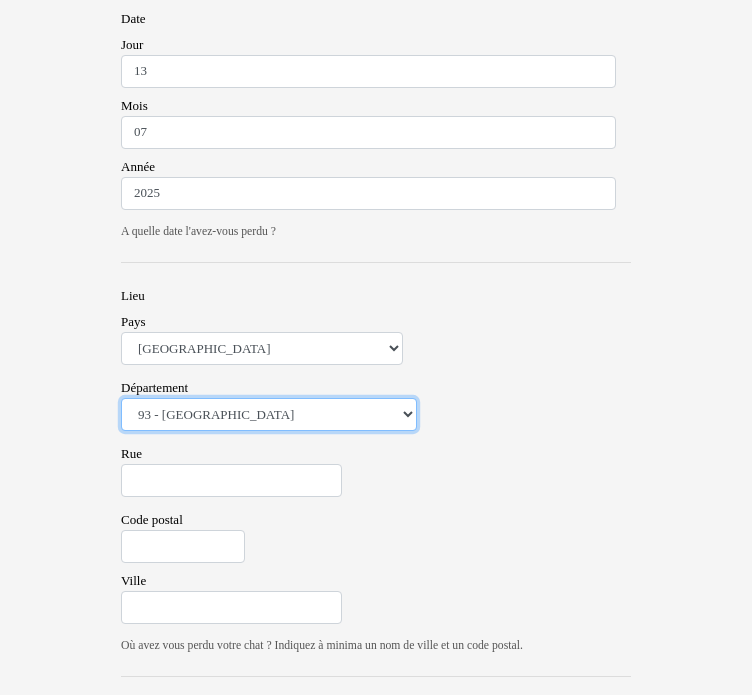 click on "Veuillez sélectionner le département 01 - Ain 02 - Aisne 03 - Allier 04 - Alpes de Hautes-Provence 05 - Hautes-Alpes 06 - Alpes-Maritimes 07 - Ardèche 08 - Ardennes 09 - Ariege 10 - Aube 11 - Aude 12 - Aveyron 13 - Bouches-Du-Rhône 14 - Calvados 15 - Cantal 16 - Charente 17 - Charente-Maritime 18 - Cher 19 - Correze 20 - Corse 21 - Cote-d'Or 22 - Côtes d'Armor 23 - Creuse 24 - Dordogne 25 - Doubs 26 - Drôme 27 - Eure 28 - Eure-et-Loir 29 - Finistere 30 - Gard 31 - Haute-Garonne 32 - Gers 33 - Gironde 34 - Hérault 35 - Ille-et-Vilaine 36 - Indre 37 - Indre-et-Loire 38 - Isère 39 - Jura 40 - Landes 41 - Loir-et-Cher 42 - Loire 43 - Haute-Loire 44 - Loire-Atlantique 45 - Loiret 46 - Lot 47 - Lot-et-Garonne 48 - Lozère 49 - Maine-et-Loire 50 - Manche 51 - Marne 52 - Haute-Marne 53 - Mayenne 54 - Meurthe-et-Moselle 55 - Meuse 56 - Morbihan 57 - Moselle 58 - Nièvre 59 - Nord 60 - Oise 61 - Orne 62 - Pas-de-Calais 63 - Puy-de-Dôme 64 - Pyrénées-Atlantiques 65 - Hautes-Pyrénées 67 - Bas-Rhin 75 - Paris" at bounding box center [269, 415] 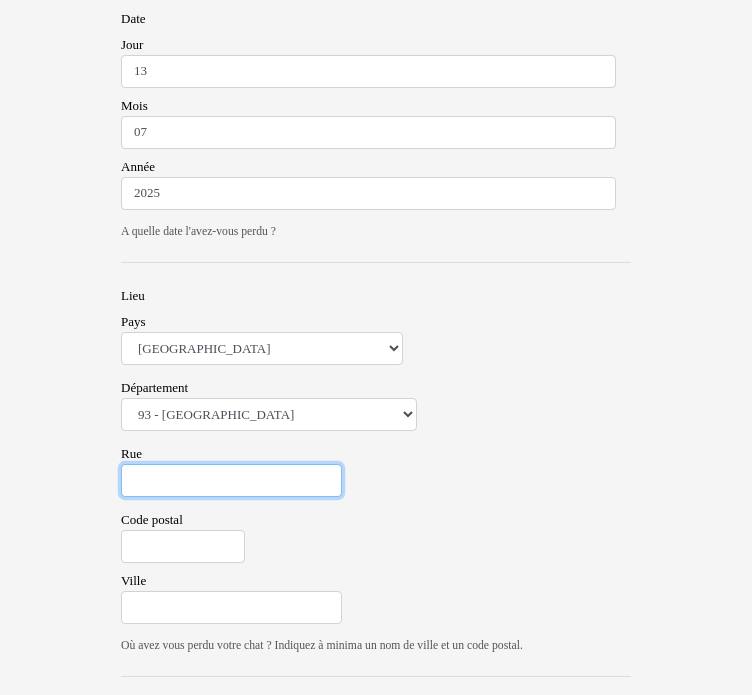 click on "Rue" at bounding box center [231, 481] 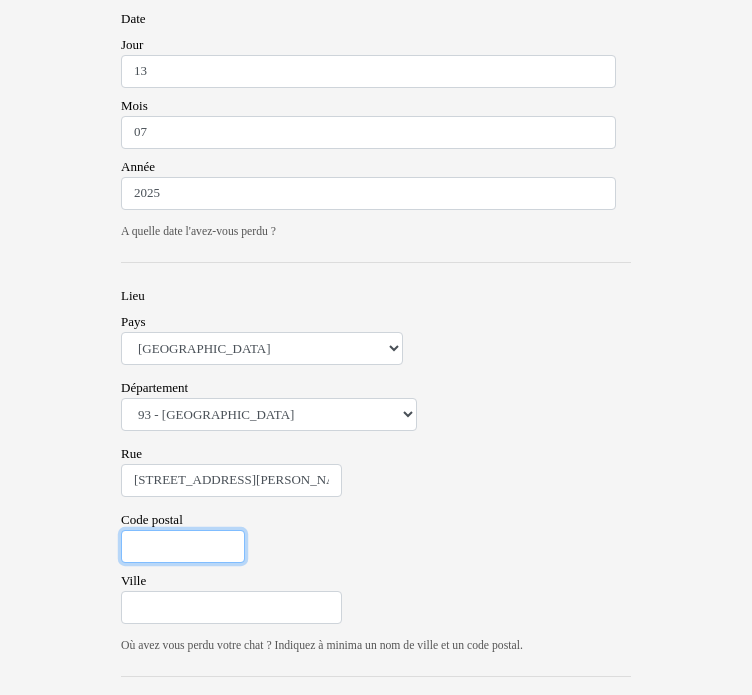 type on "93140" 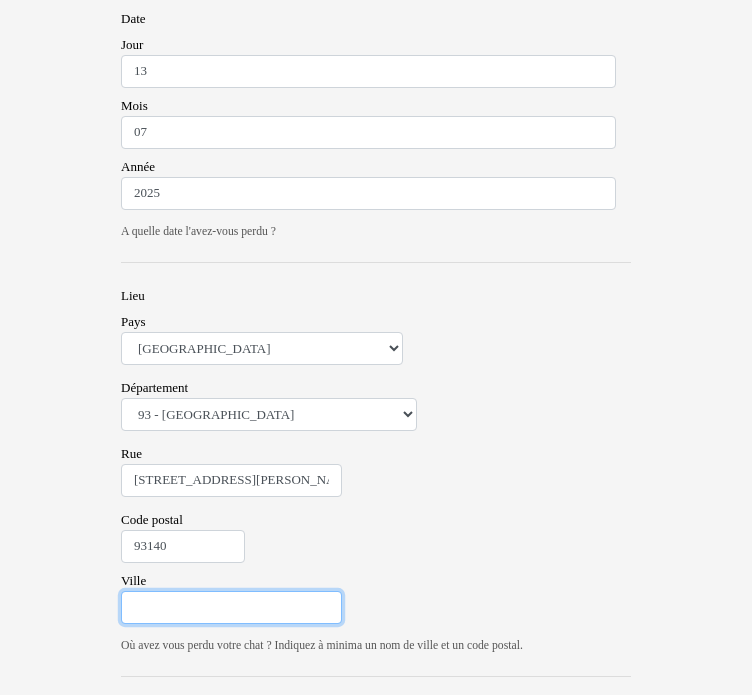 type on "Bondy" 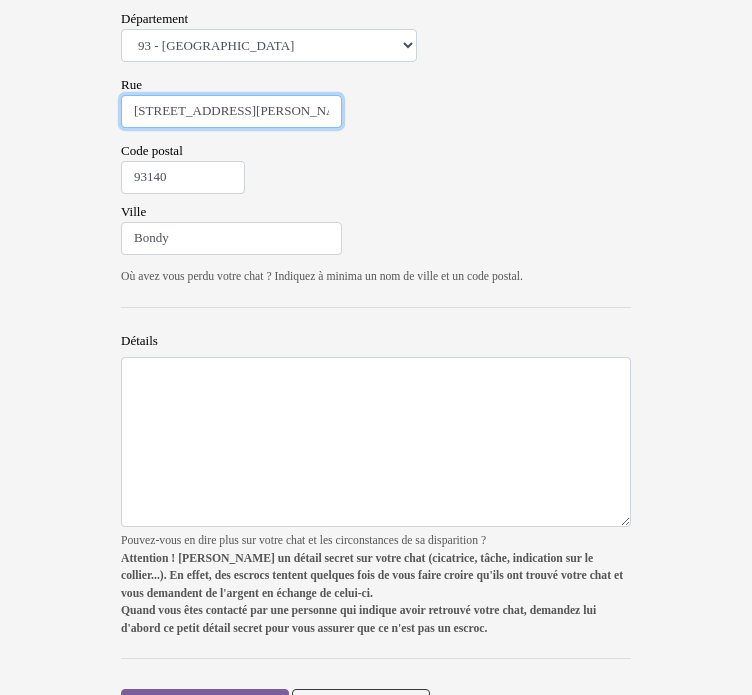 scroll, scrollTop: 2158, scrollLeft: 0, axis: vertical 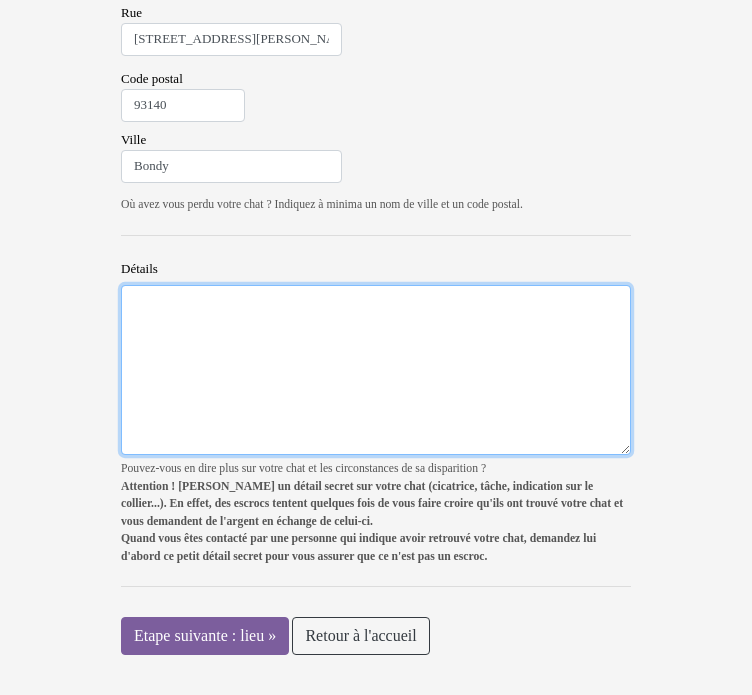 click on "Détails" at bounding box center (376, 370) 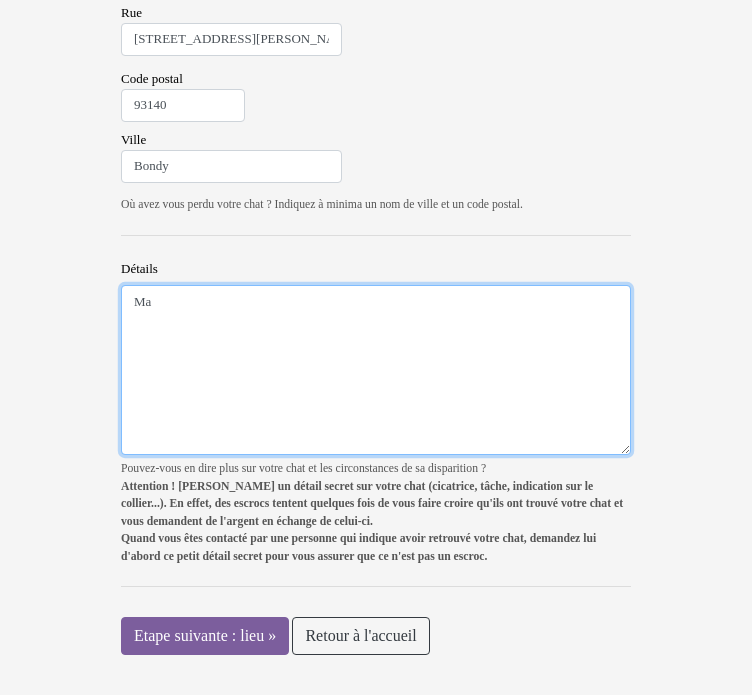 type on "M" 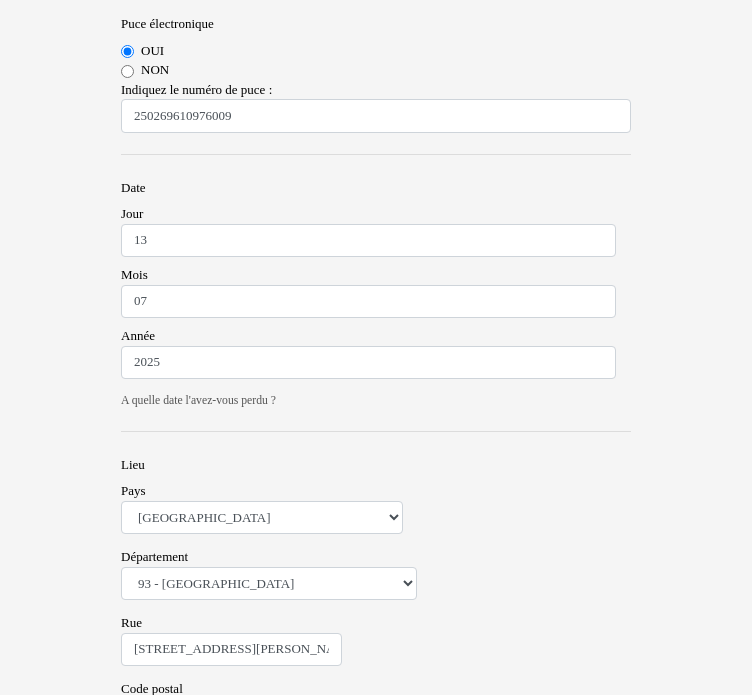 scroll, scrollTop: 1496, scrollLeft: 0, axis: vertical 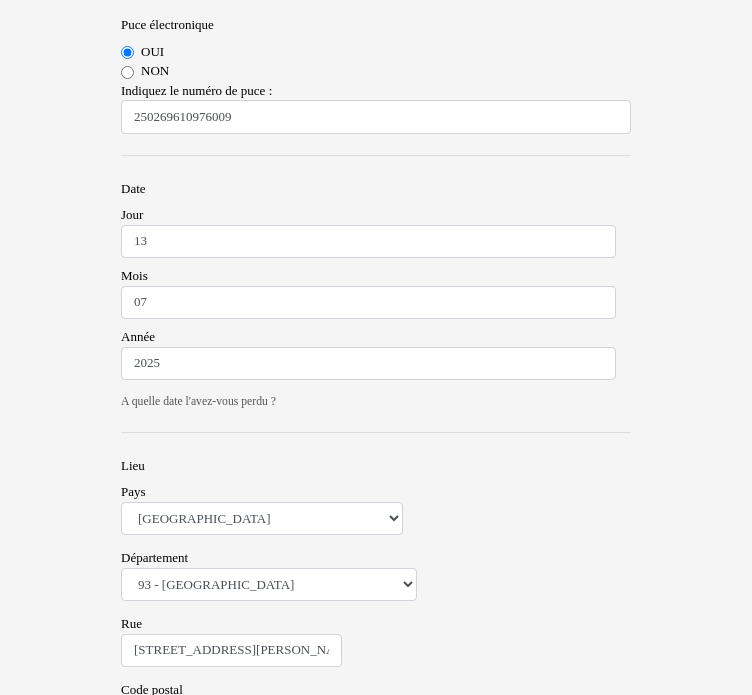 type on "Cookie est un chat qui sort quand bon lui semble par une chatière dans notre porte. Nous sommes partis en vacances le samedi 9 juillet. Ma mère est passée tous les jours pour le nourrir mais ne l'a pas vu. Le voisin dit l'avoir vu dimanche 10 juillet et lundi 11 juillet" 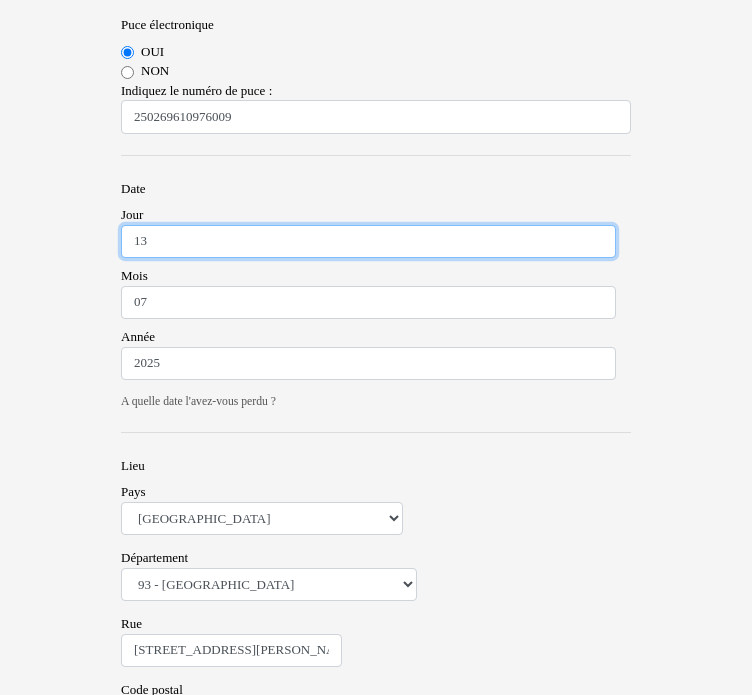 click on "13" at bounding box center (368, 242) 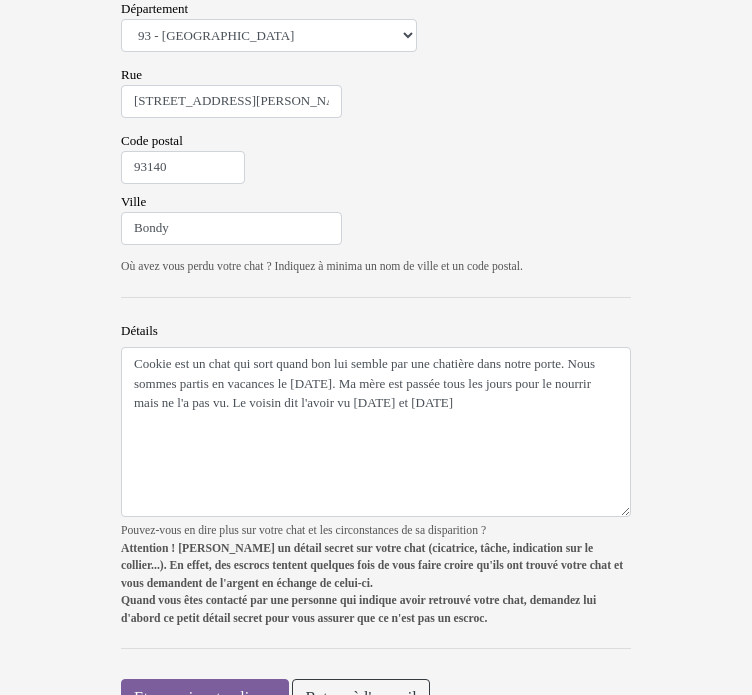 scroll, scrollTop: 2158, scrollLeft: 0, axis: vertical 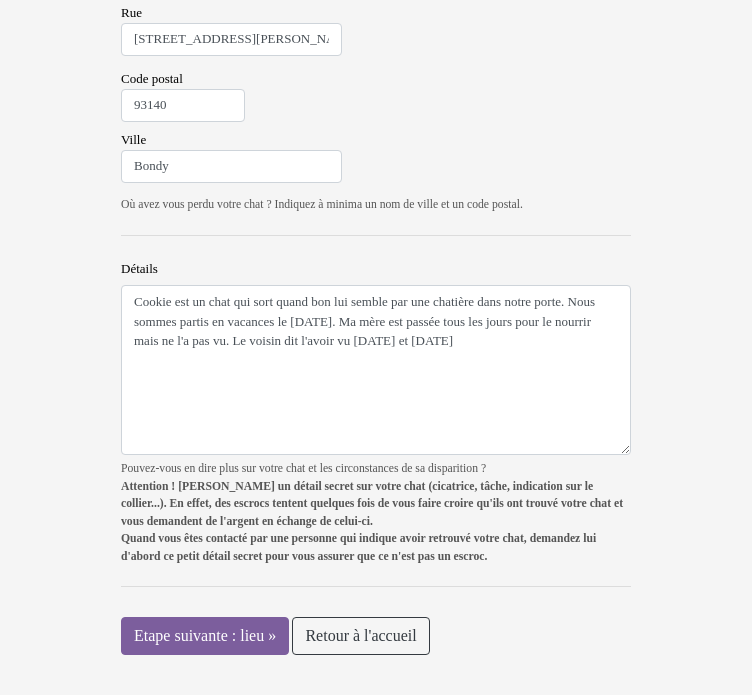 type on "11" 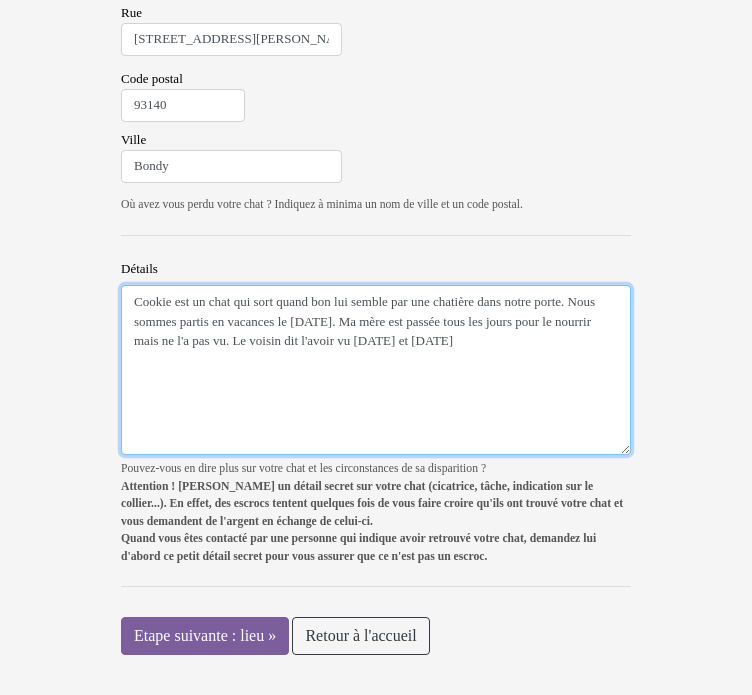 click on "Cookie est un chat qui sort quand bon lui semble par une chatière dans notre porte. Nous sommes partis en vacances le samedi 9 juillet. Ma mère est passée tous les jours pour le nourrir mais ne l'a pas vu. Le voisin dit l'avoir vu dimanche 10 juillet et lundi 11 juillet" at bounding box center [376, 370] 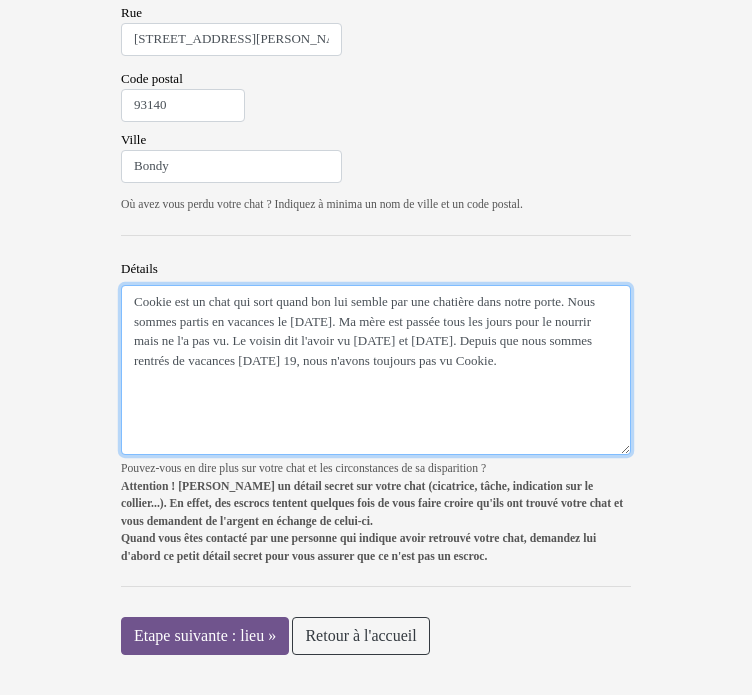 type on "Cookie est un chat qui sort quand bon lui semble par une chatière dans notre porte. Nous sommes partis en vacances le samedi 9 juillet. Ma mère est passée tous les jours pour le nourrir mais ne l'a pas vu. Le voisin dit l'avoir vu dimanche 10 juillet et lundi 11 juillet. Depuis que nous sommes rentrés de vacances samedi 19, nous n'avons toujours pas vu Cookie." 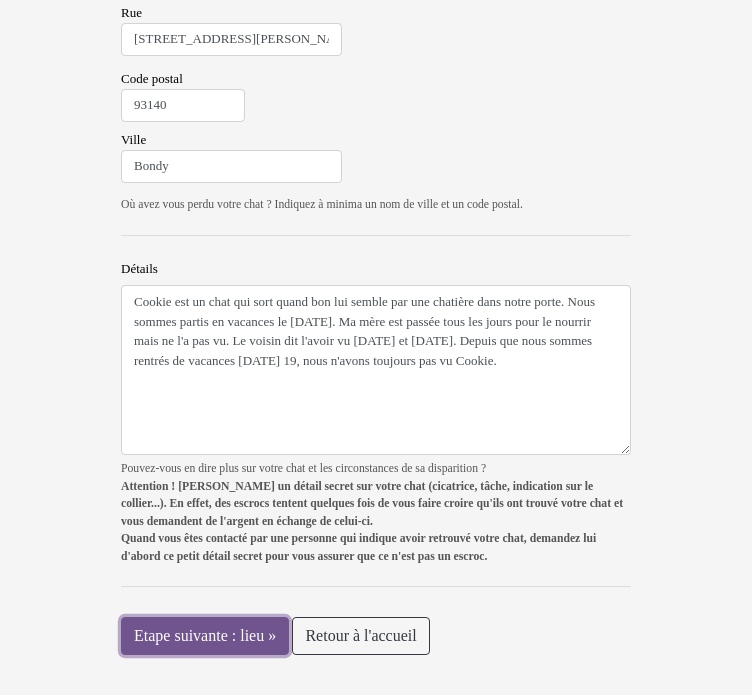 click on "Etape suivante : lieu »" at bounding box center [205, 636] 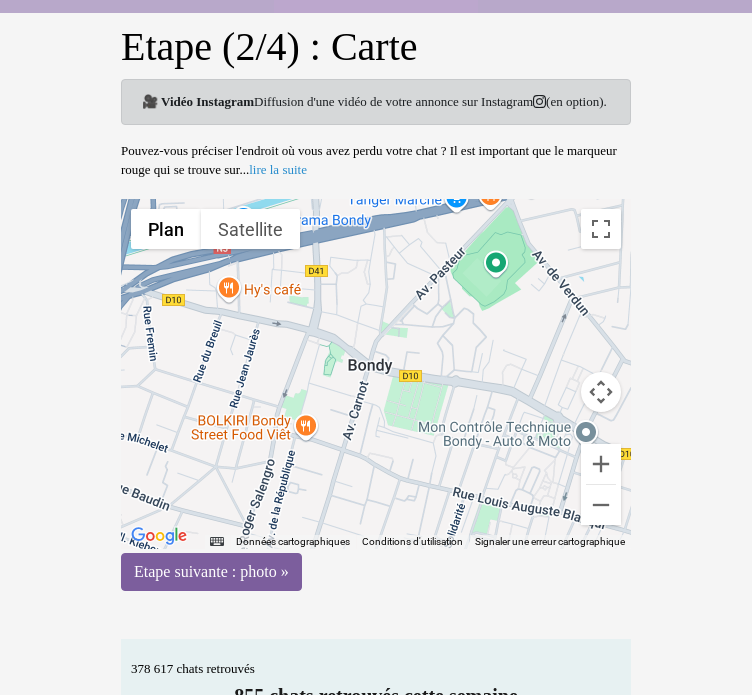 scroll, scrollTop: 191, scrollLeft: 0, axis: vertical 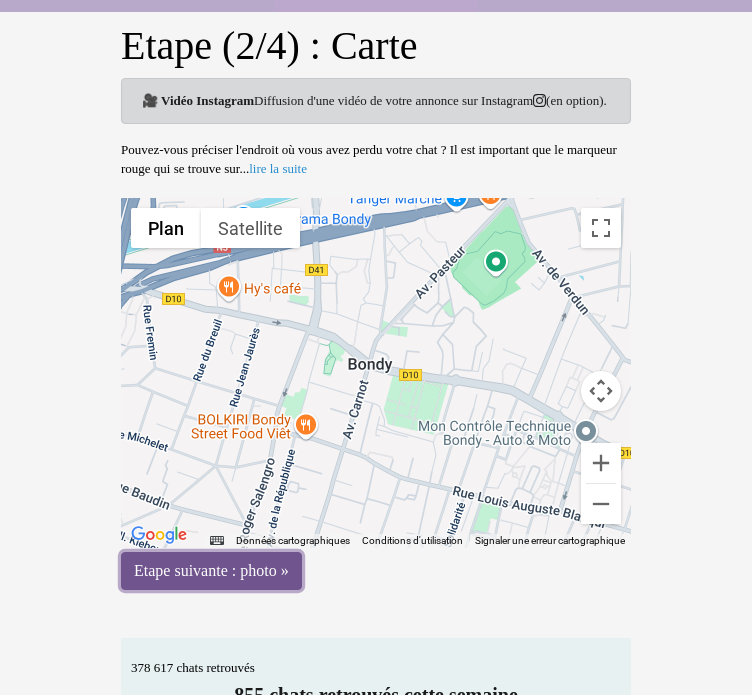 click on "Etape suivante : photo »" at bounding box center (211, 571) 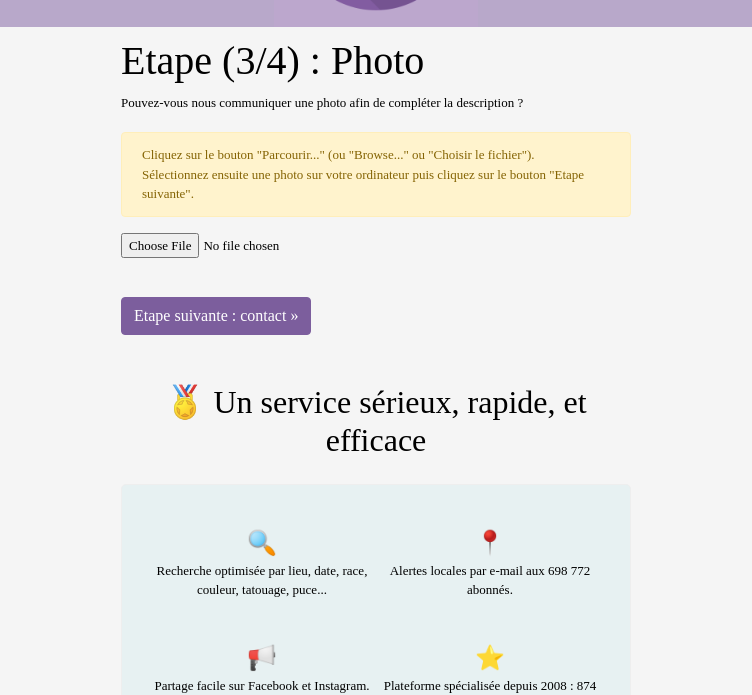 scroll, scrollTop: 191, scrollLeft: 0, axis: vertical 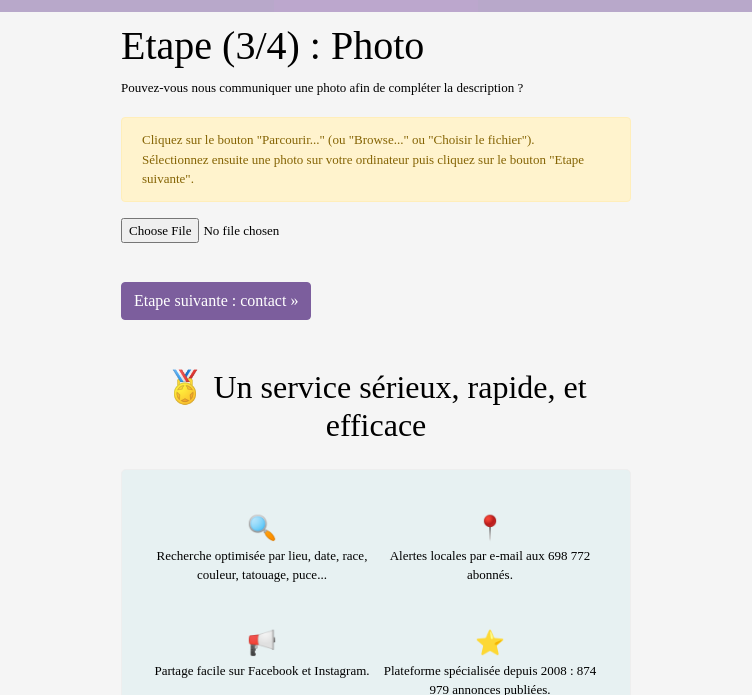 click at bounding box center [376, 231] 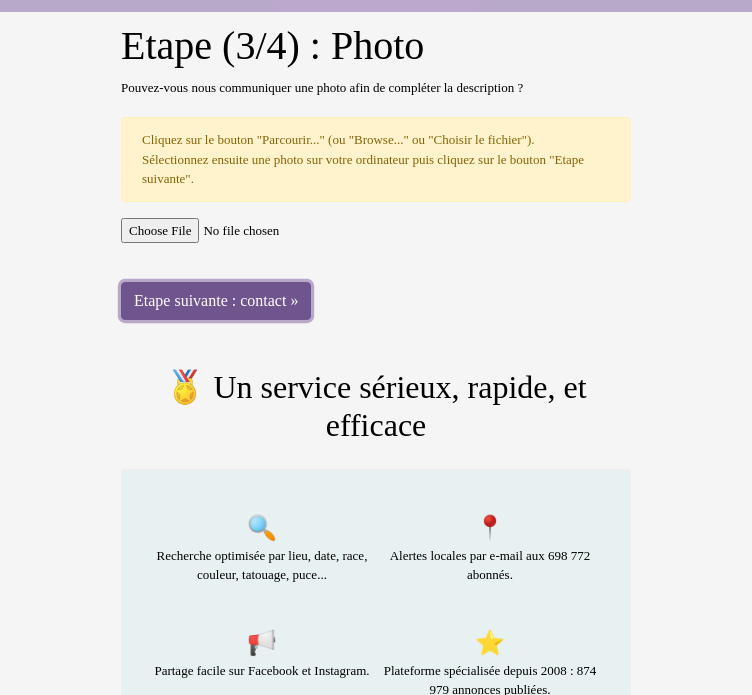click on "Etape suivante : contact »" at bounding box center [216, 301] 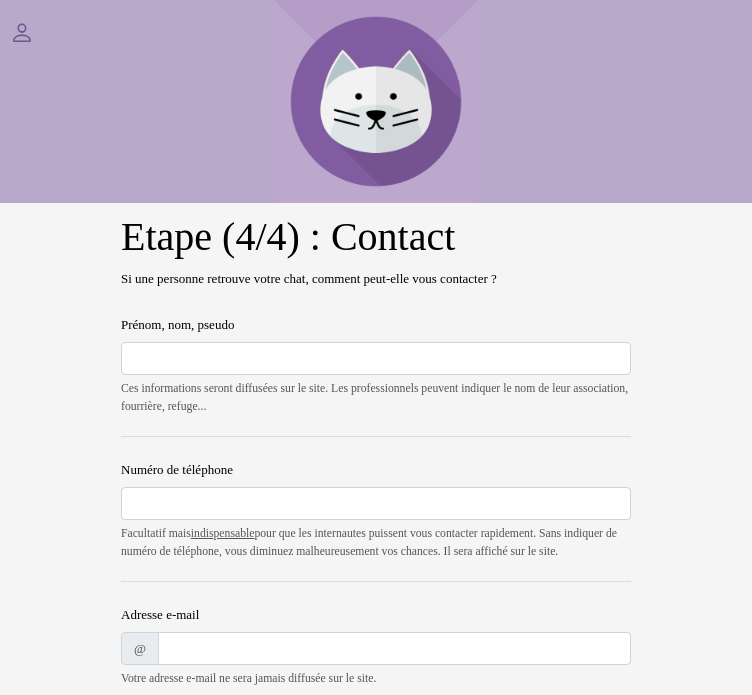 scroll, scrollTop: 0, scrollLeft: 0, axis: both 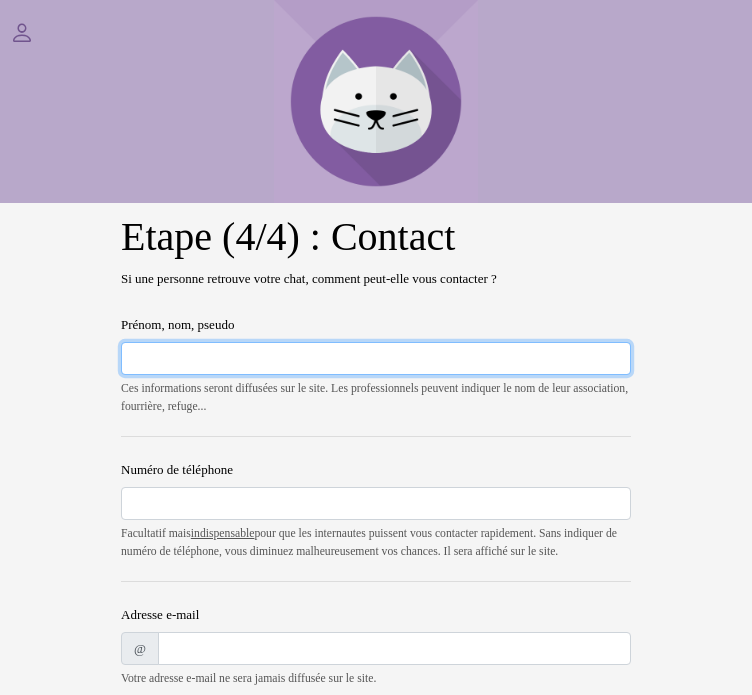 click on "Prénom, nom, pseudo" at bounding box center [376, 359] 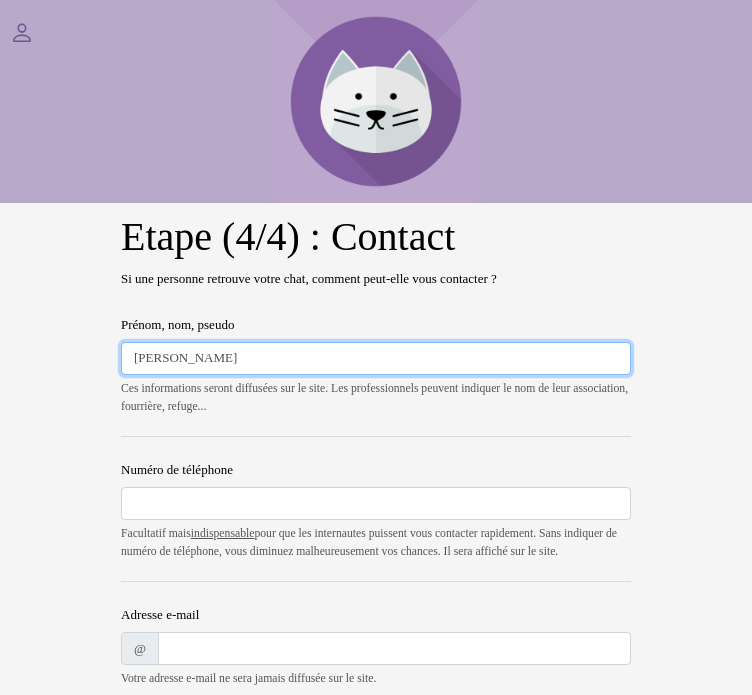 type on "[PERSON_NAME]" 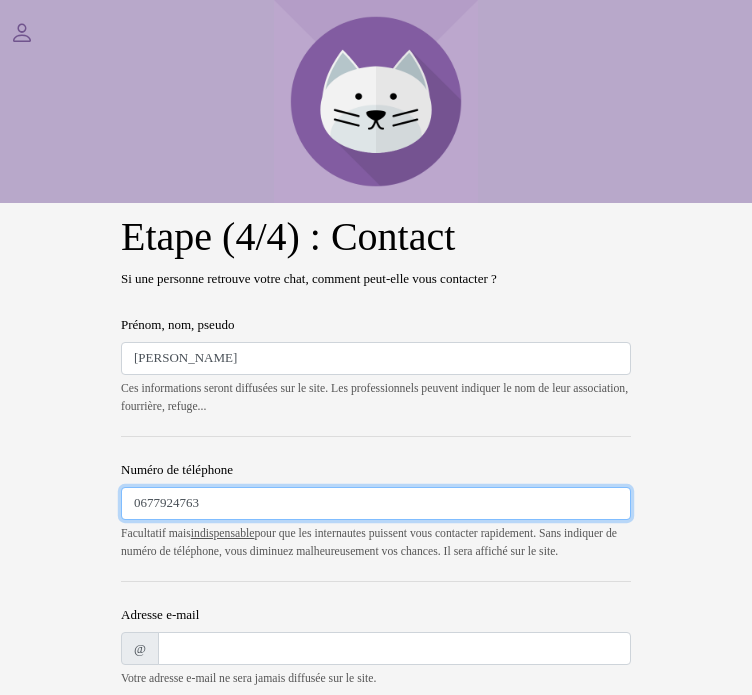 type on "0677924763" 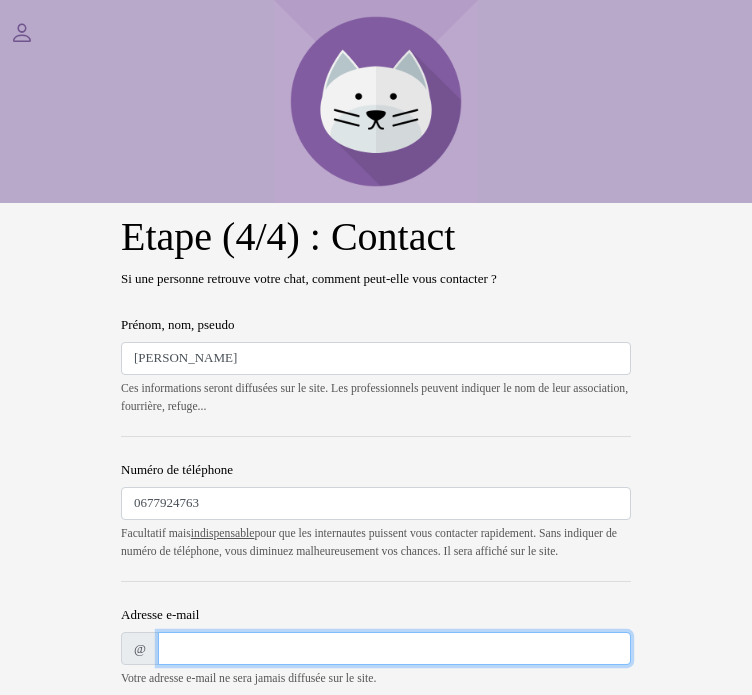 scroll, scrollTop: 216, scrollLeft: 0, axis: vertical 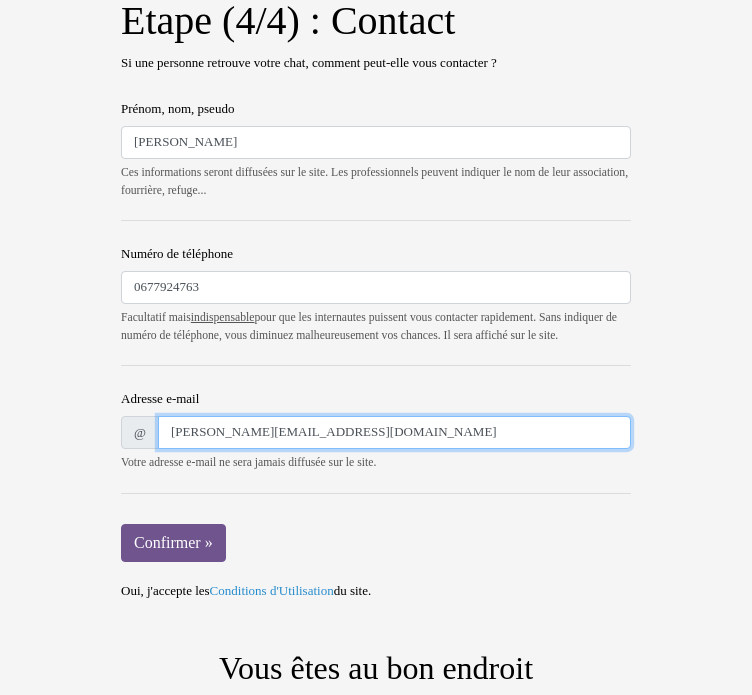 type on "[PERSON_NAME][EMAIL_ADDRESS][DOMAIN_NAME]" 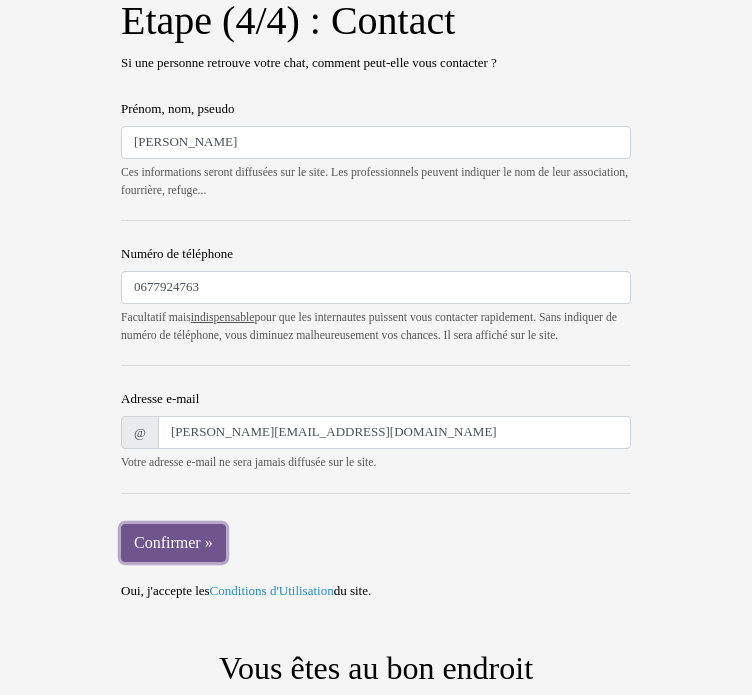 click on "Confirmer »" at bounding box center (173, 543) 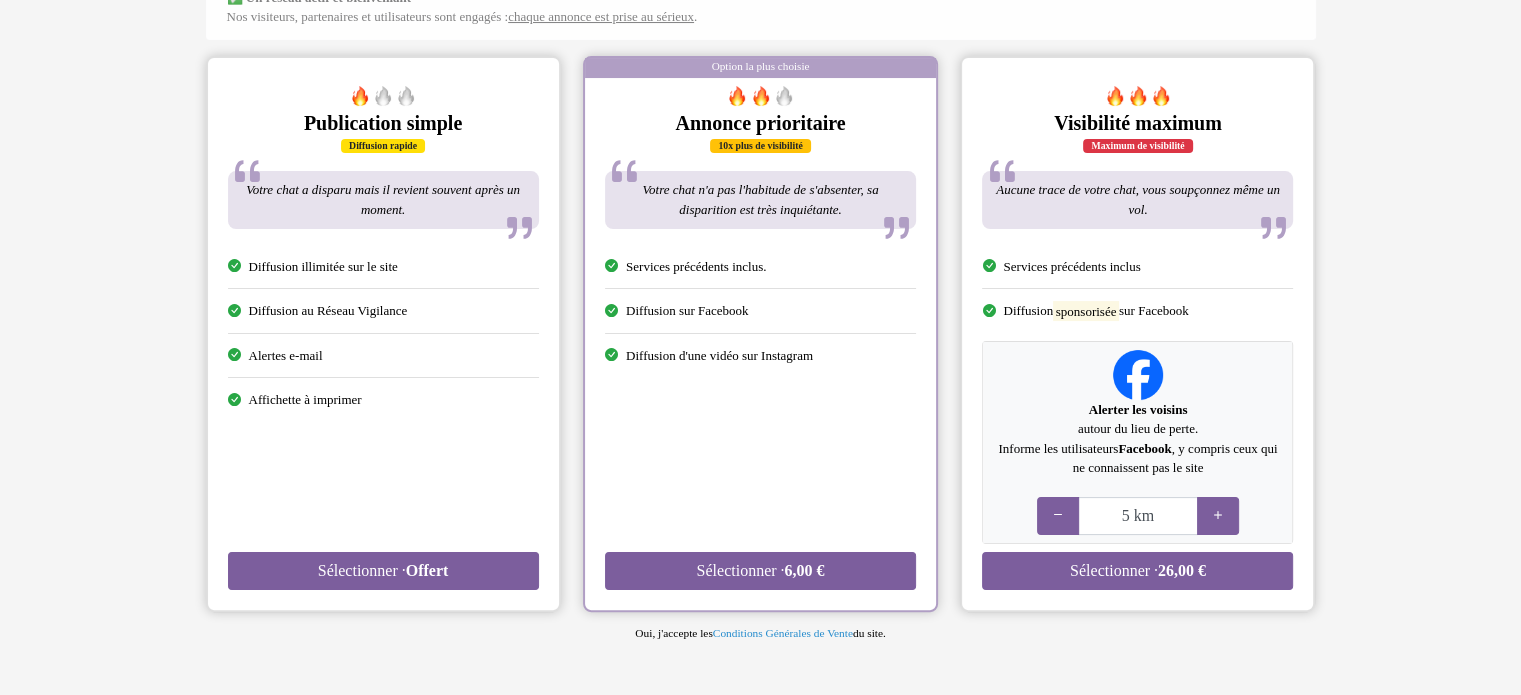 scroll, scrollTop: 351, scrollLeft: 0, axis: vertical 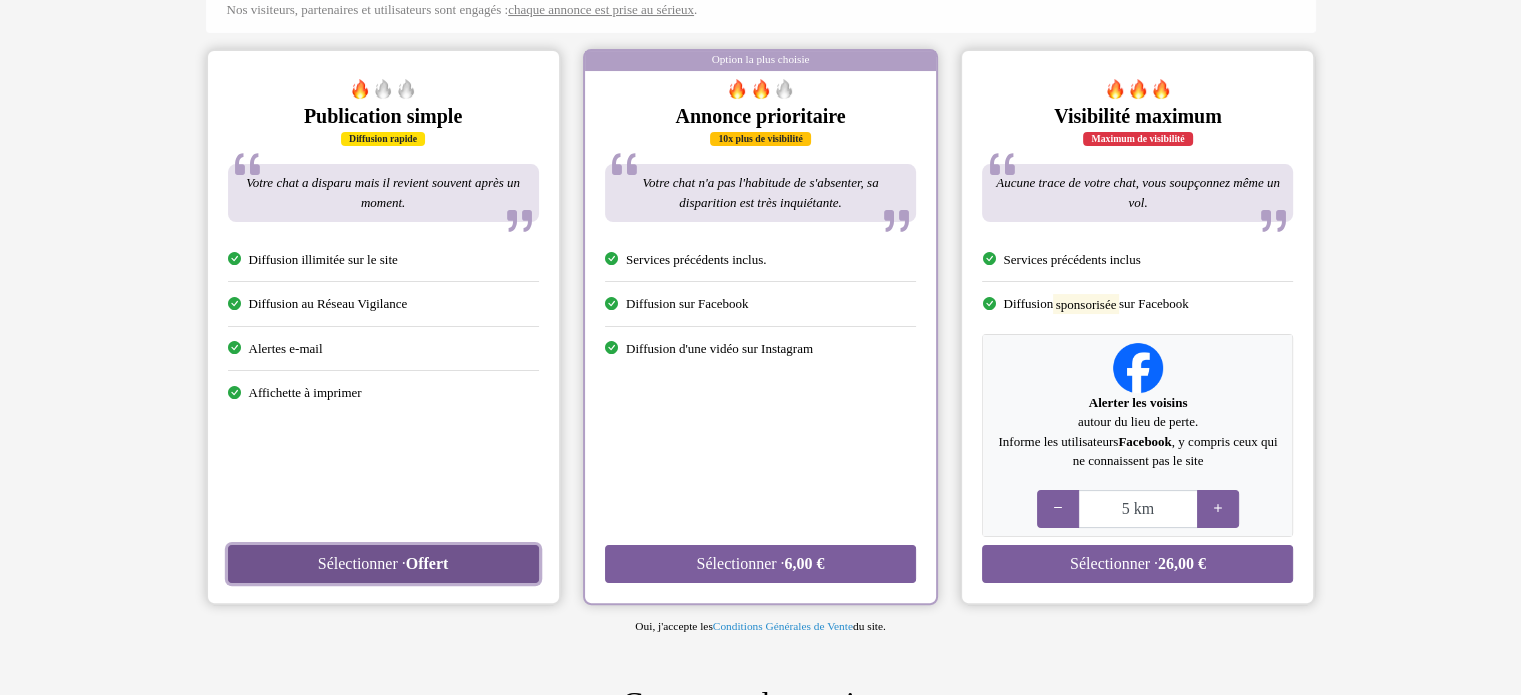 click on "Sélectionner ·
Offert" at bounding box center [383, 564] 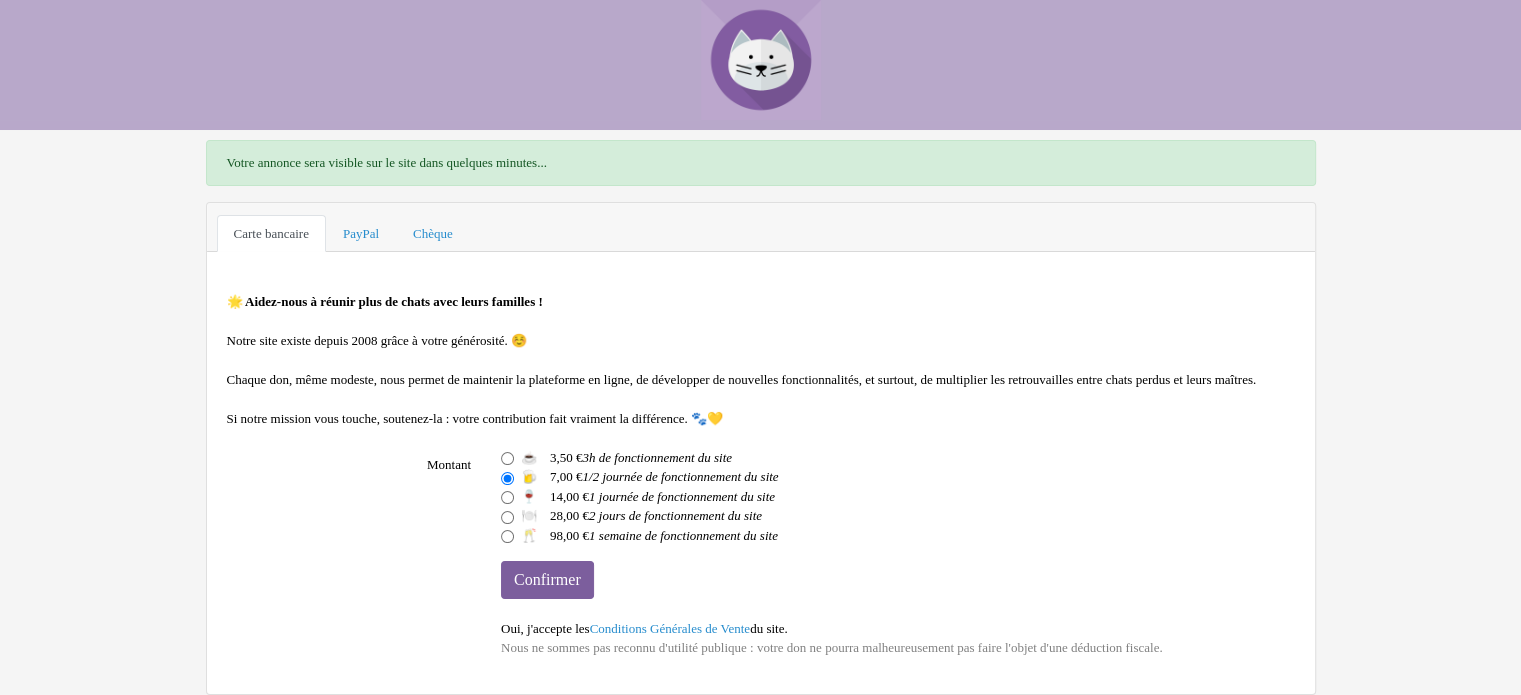 scroll, scrollTop: 36, scrollLeft: 0, axis: vertical 